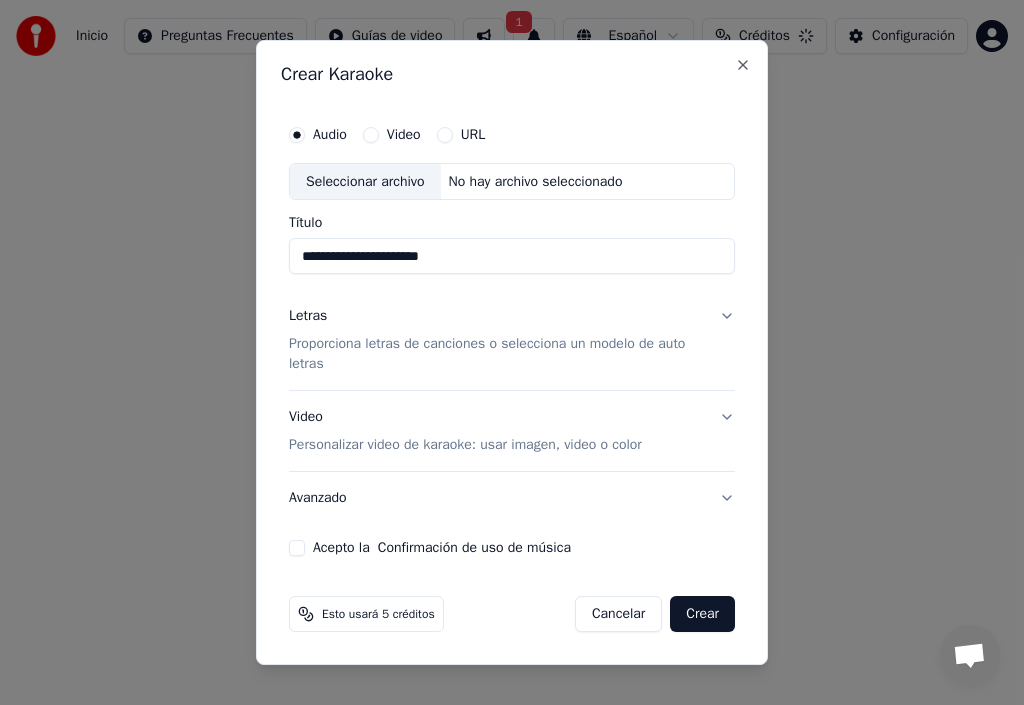 scroll, scrollTop: 0, scrollLeft: 0, axis: both 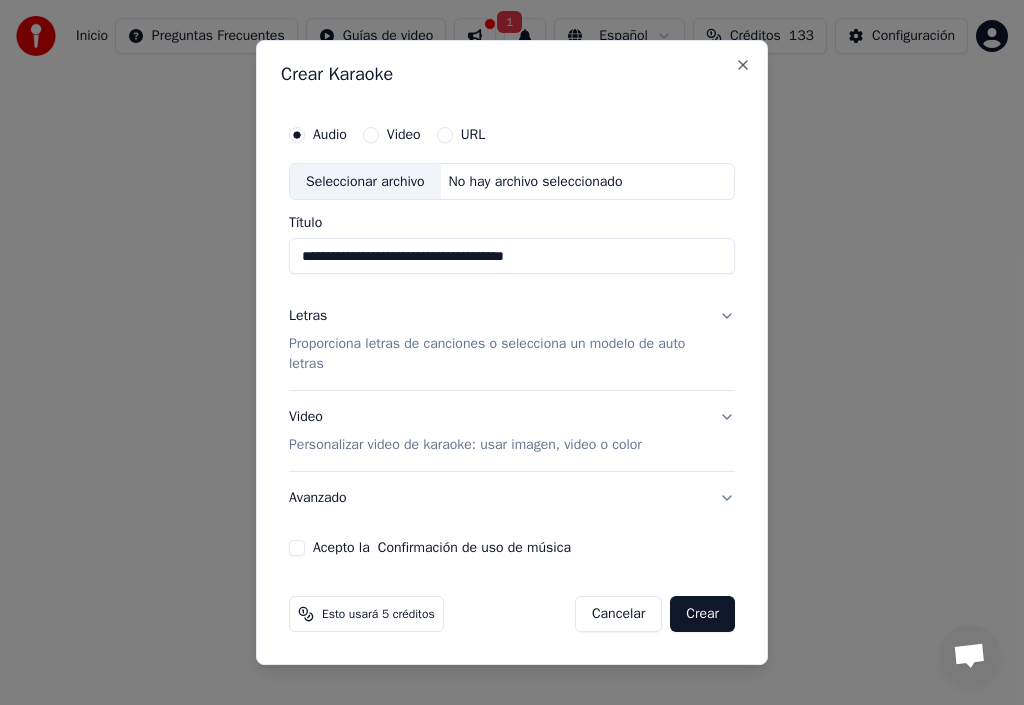 type on "**********" 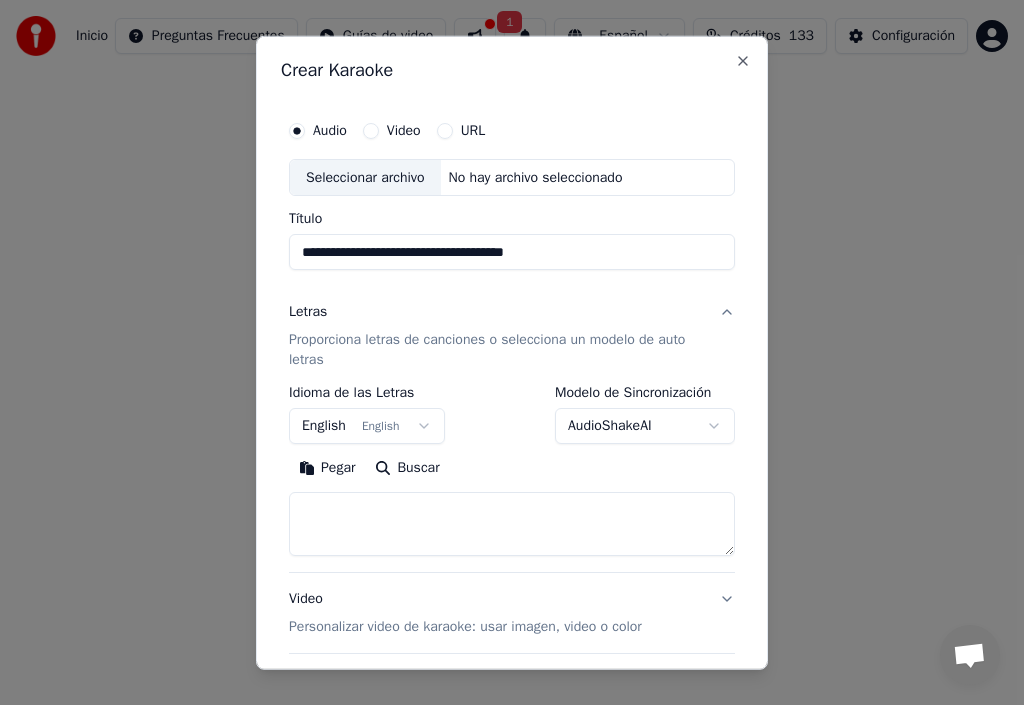 click at bounding box center (512, 524) 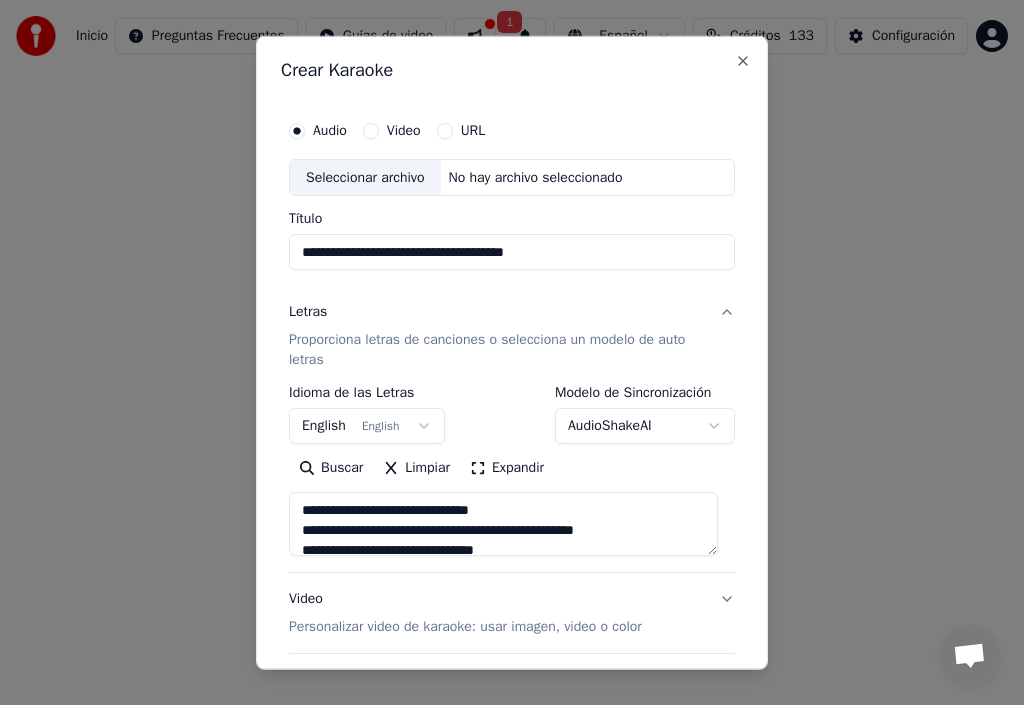 type on "**********" 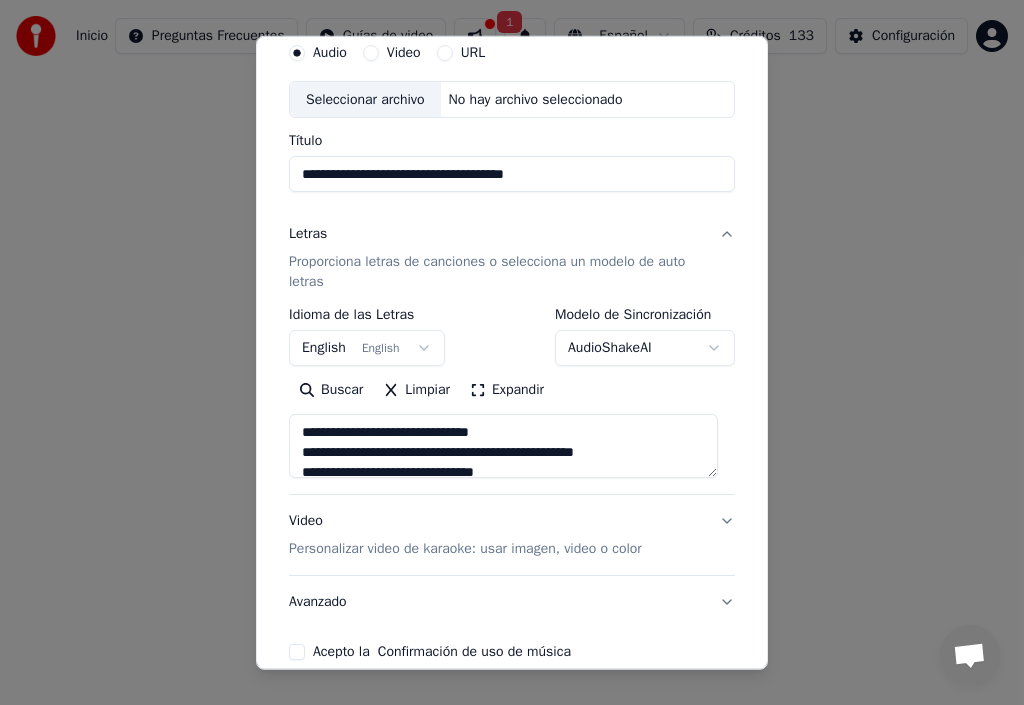 scroll, scrollTop: 77, scrollLeft: 0, axis: vertical 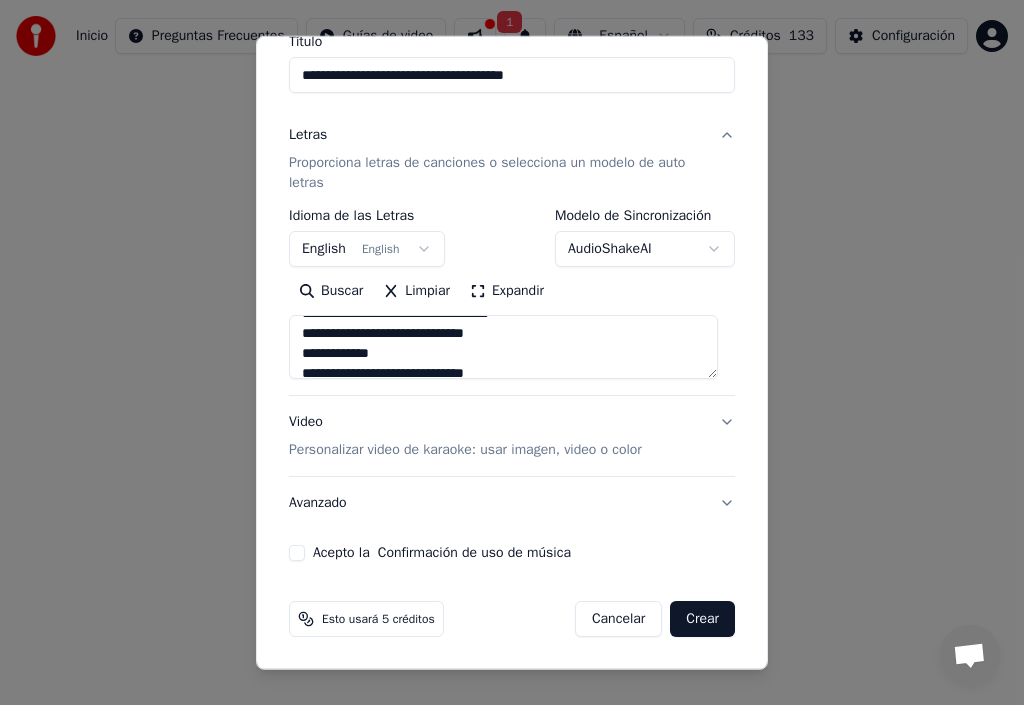 click on "Acepto la   Confirmación de uso de música" at bounding box center [297, 553] 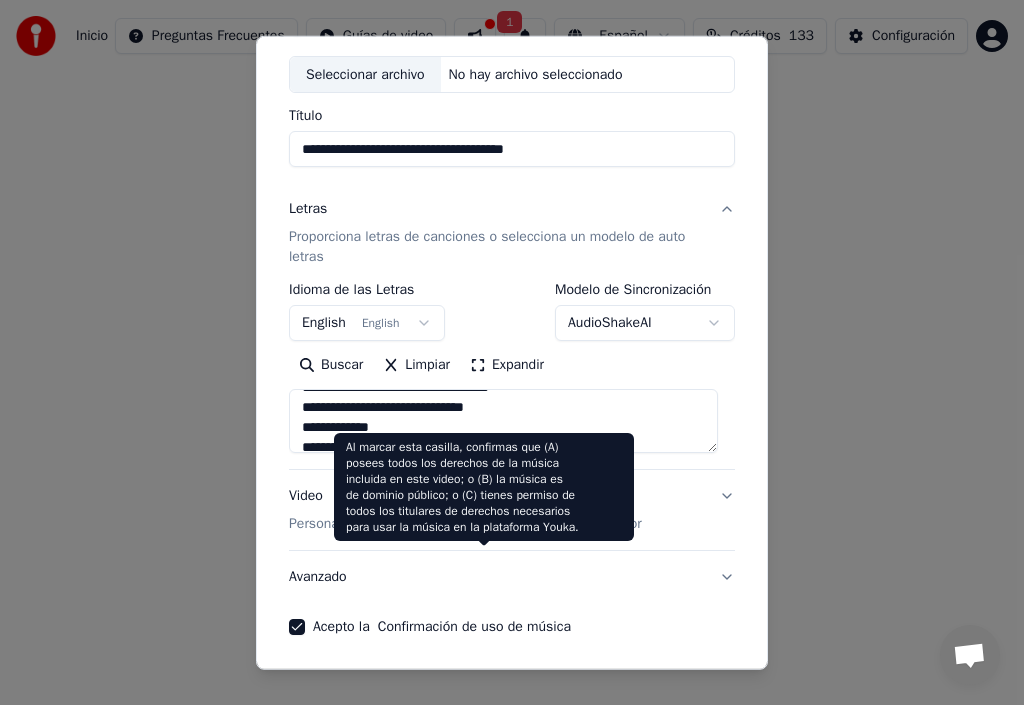 scroll, scrollTop: 77, scrollLeft: 0, axis: vertical 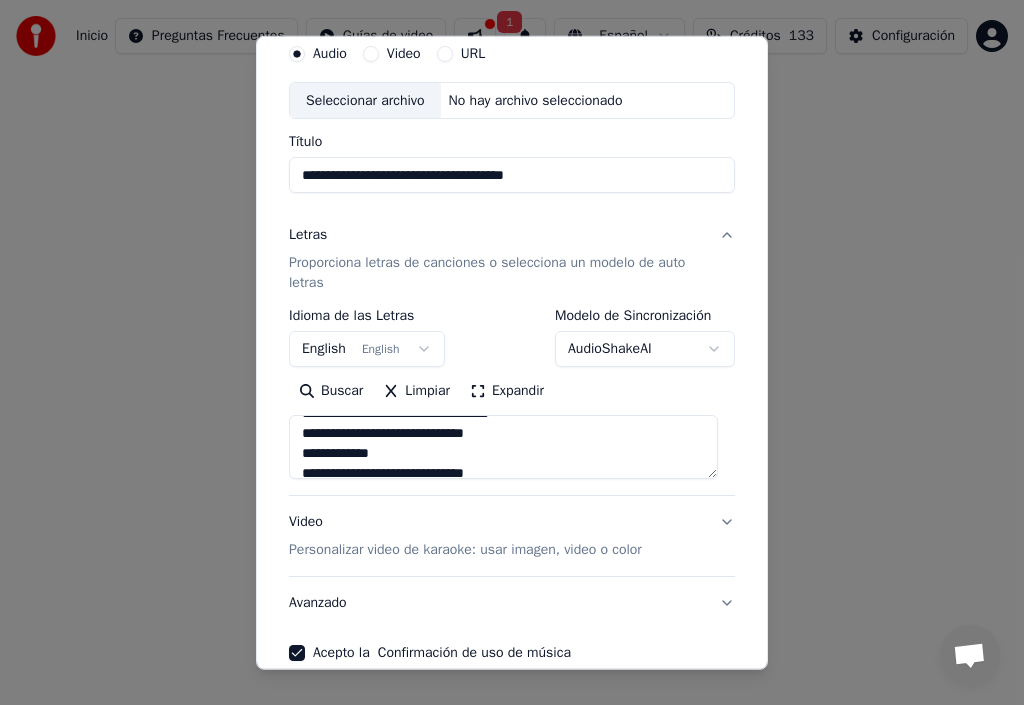 click on "English English" at bounding box center [367, 349] 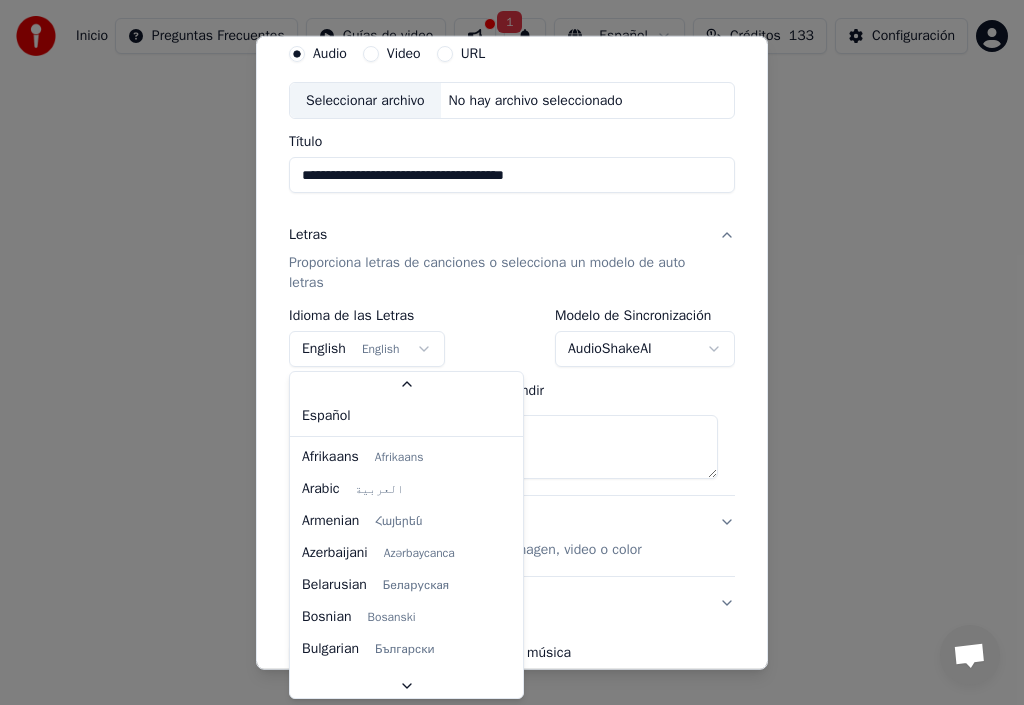 scroll, scrollTop: 55, scrollLeft: 0, axis: vertical 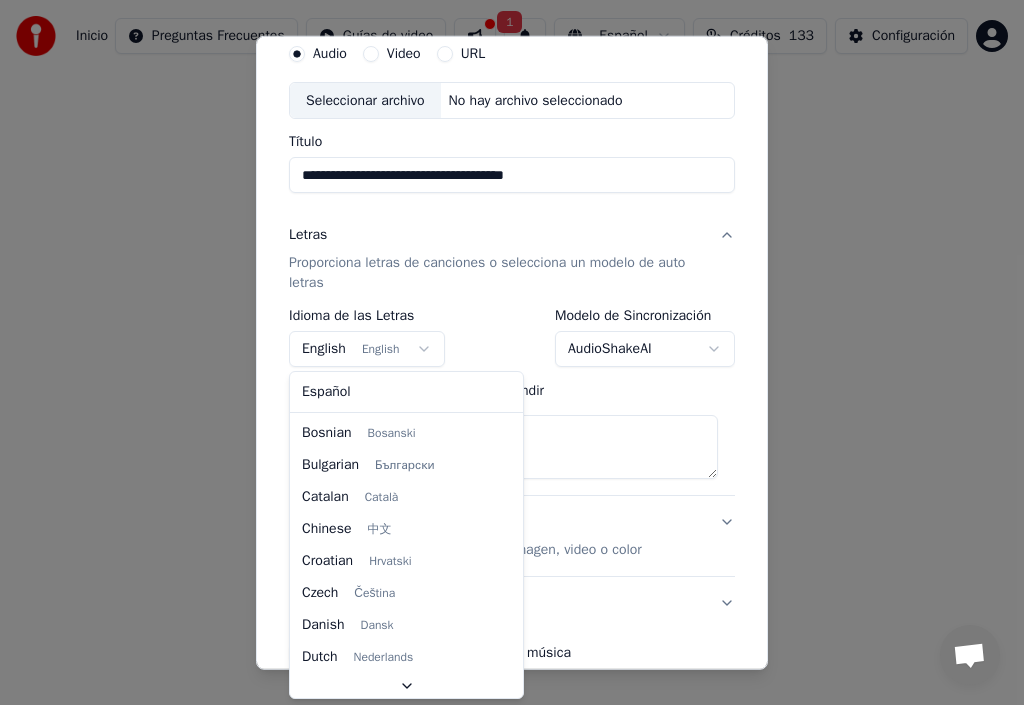 select on "**" 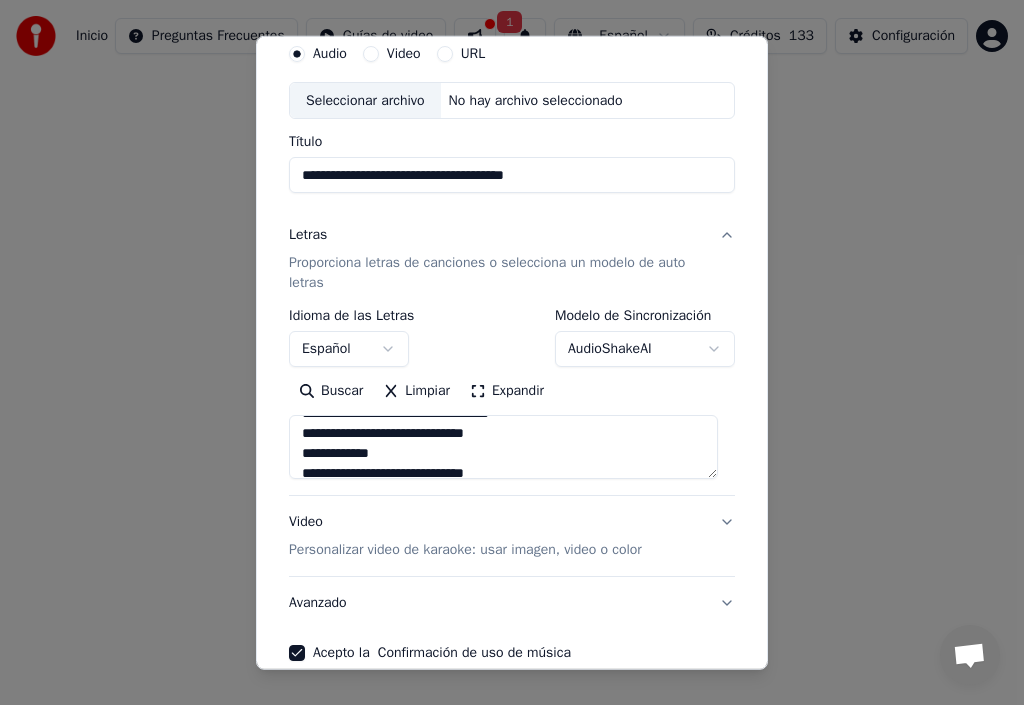 click on "**********" at bounding box center [512, 314] 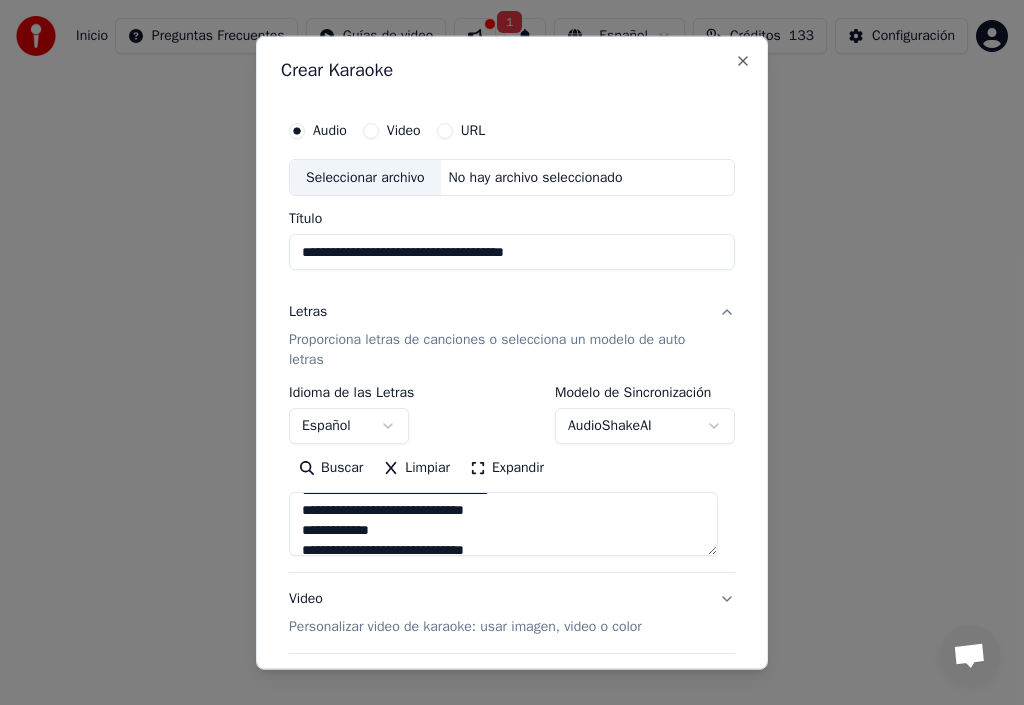 click on "Seleccionar archivo" at bounding box center [365, 177] 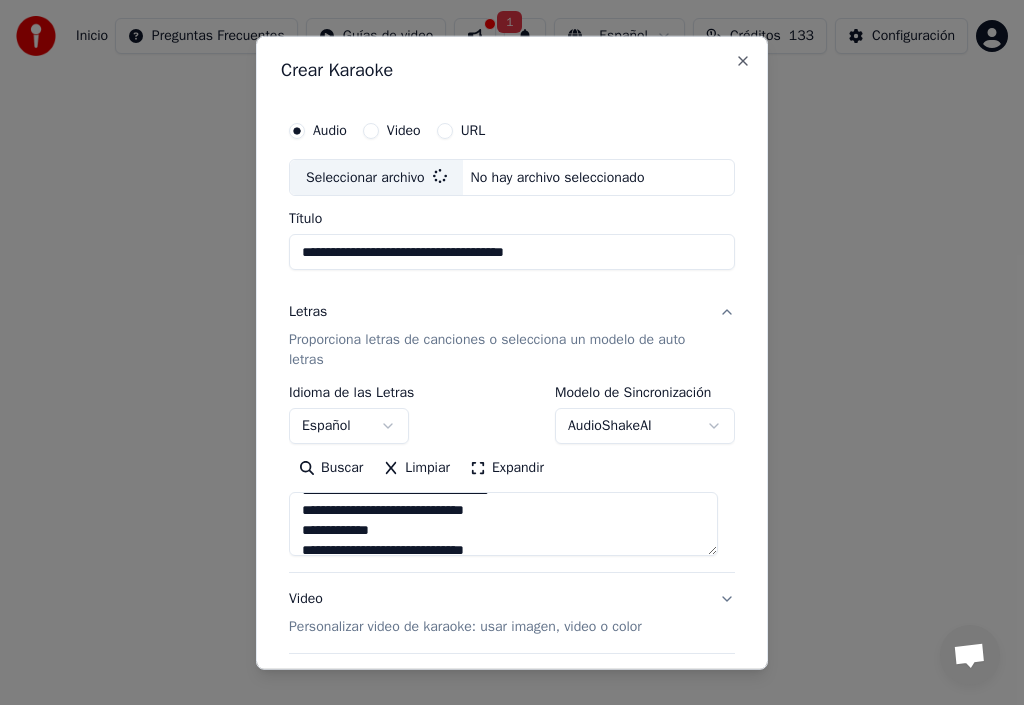 type on "**********" 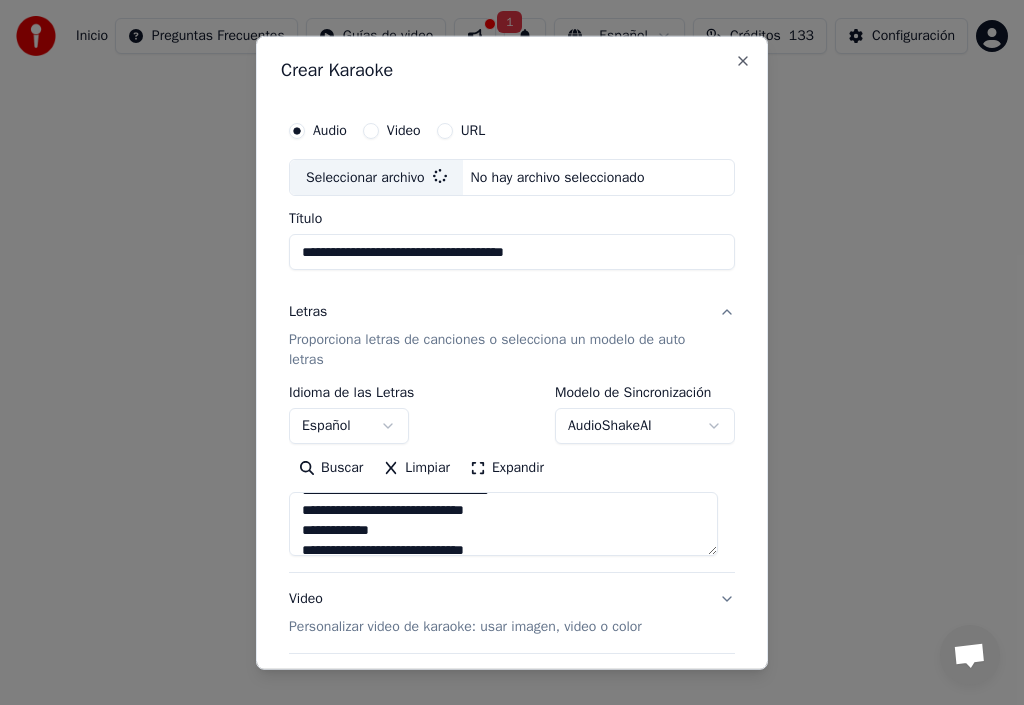 type on "**********" 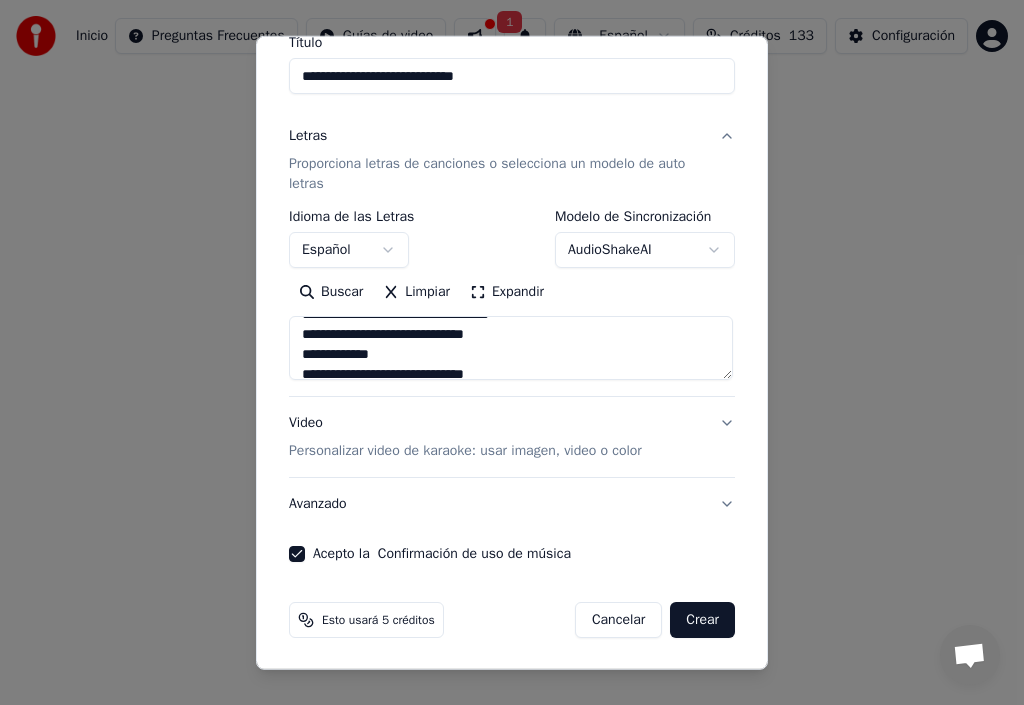 scroll, scrollTop: 177, scrollLeft: 0, axis: vertical 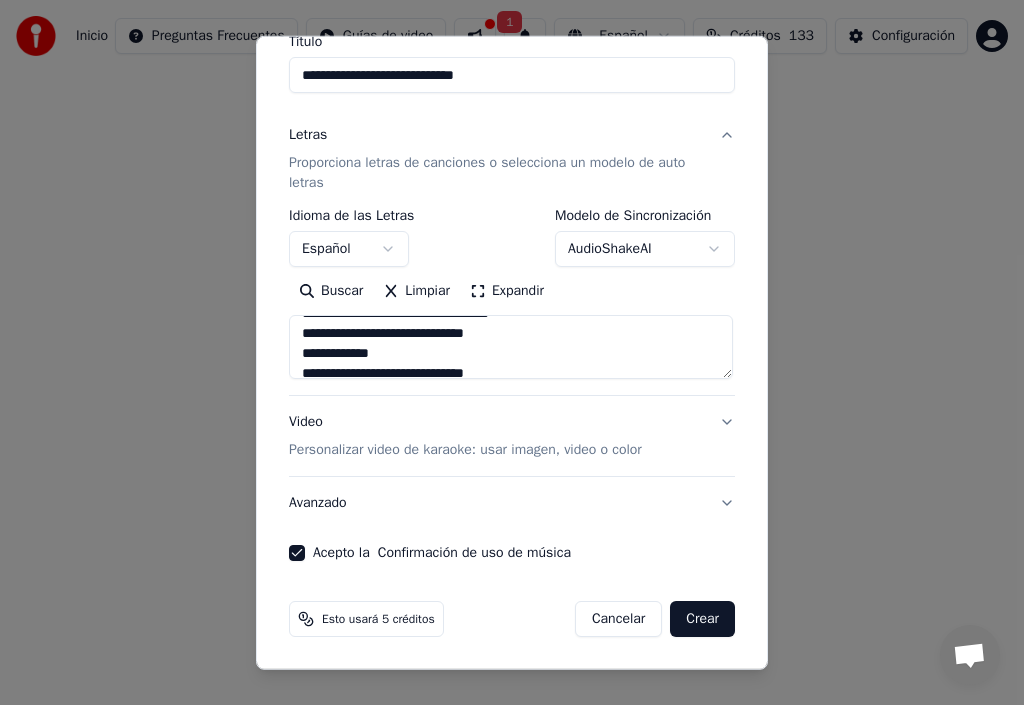 click on "Crear" at bounding box center (702, 619) 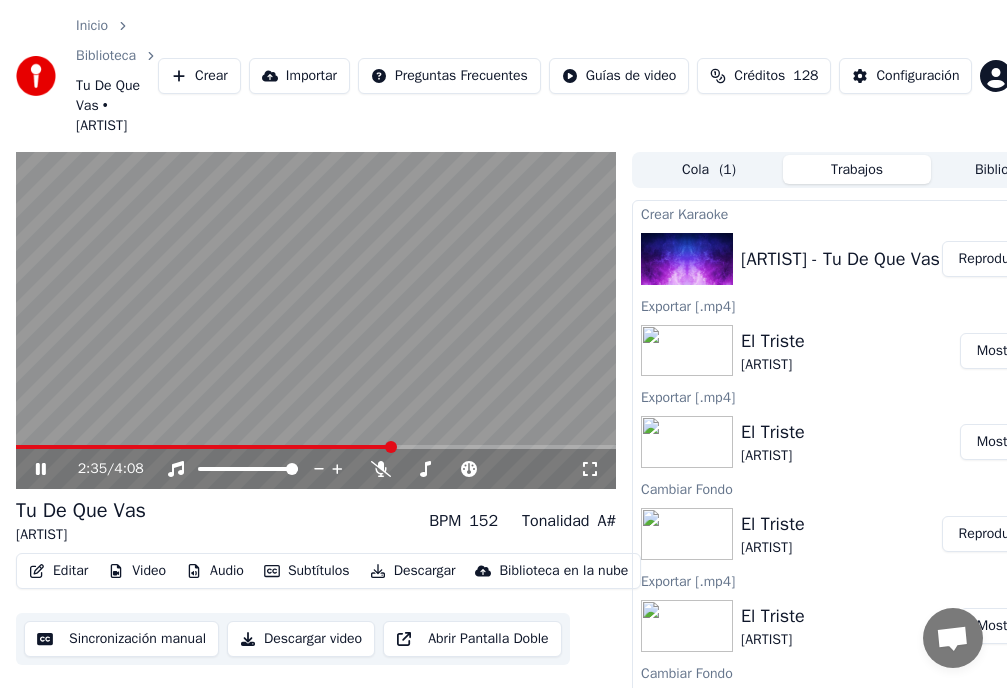 click at bounding box center [316, 321] 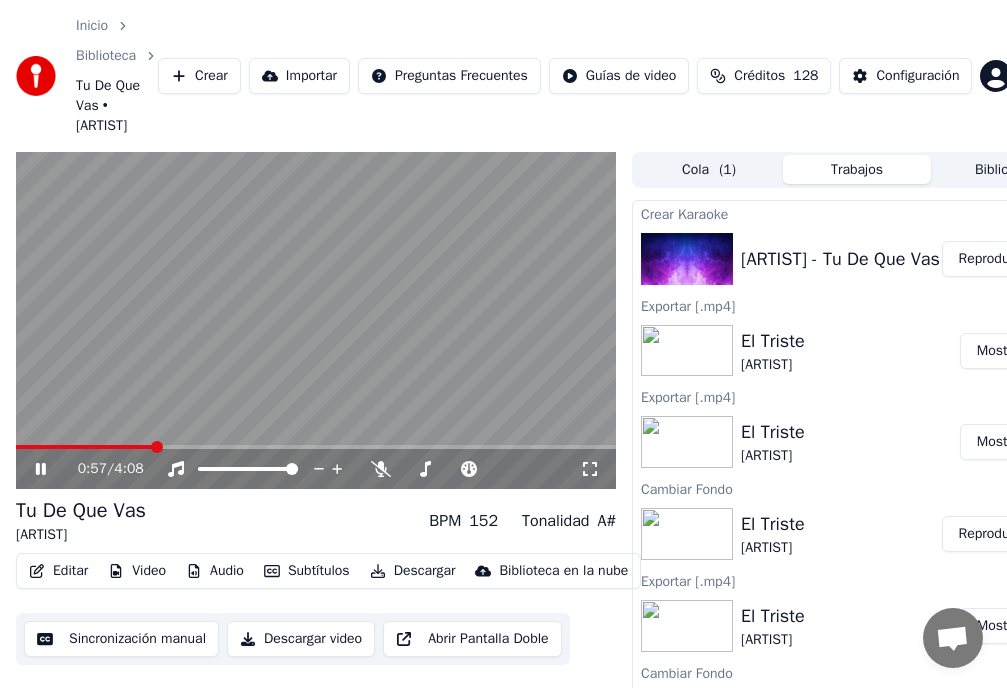 click at bounding box center [85, 447] 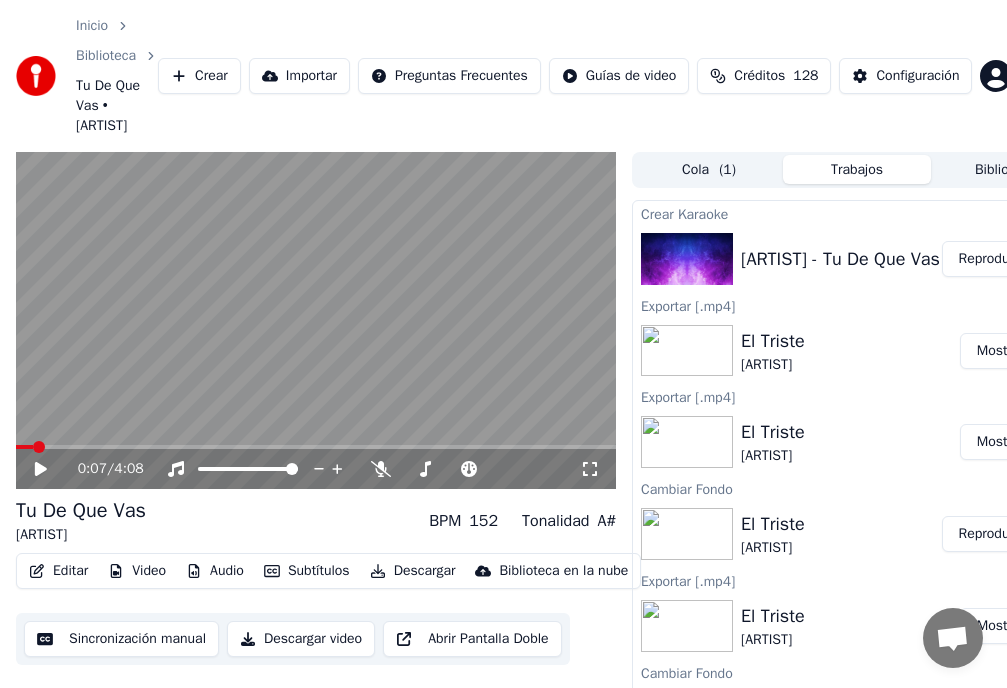 click at bounding box center (39, 447) 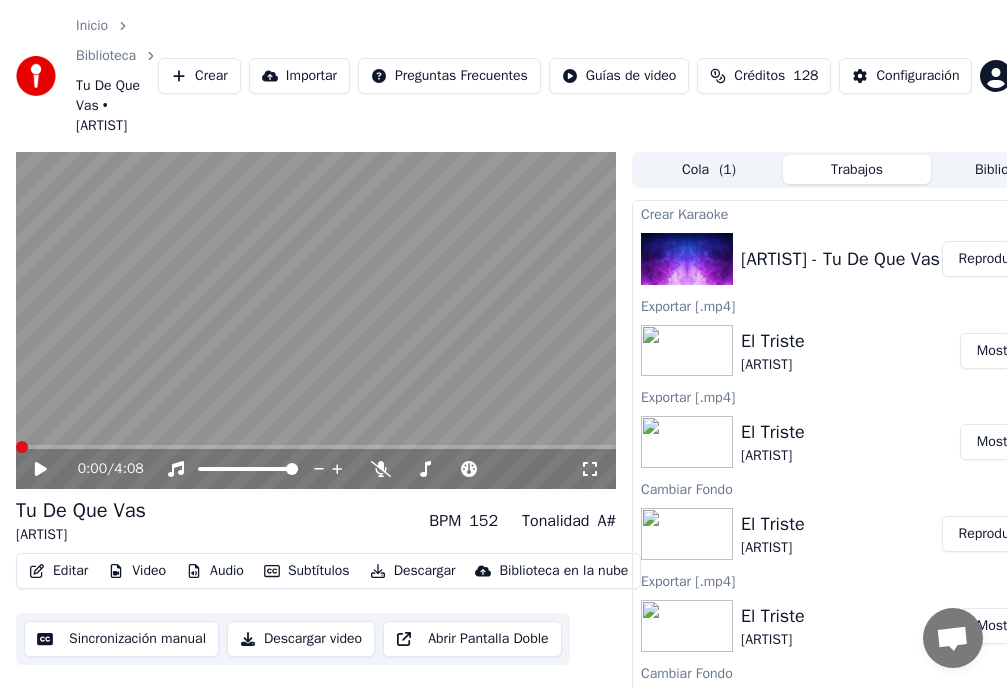 click 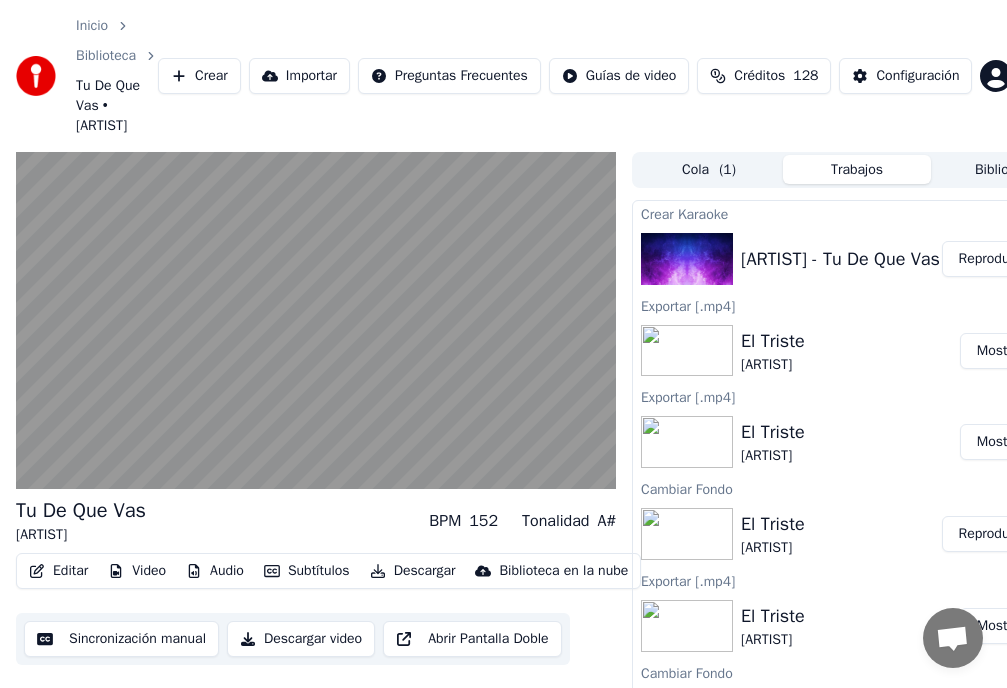 click on "Video" at bounding box center [137, 571] 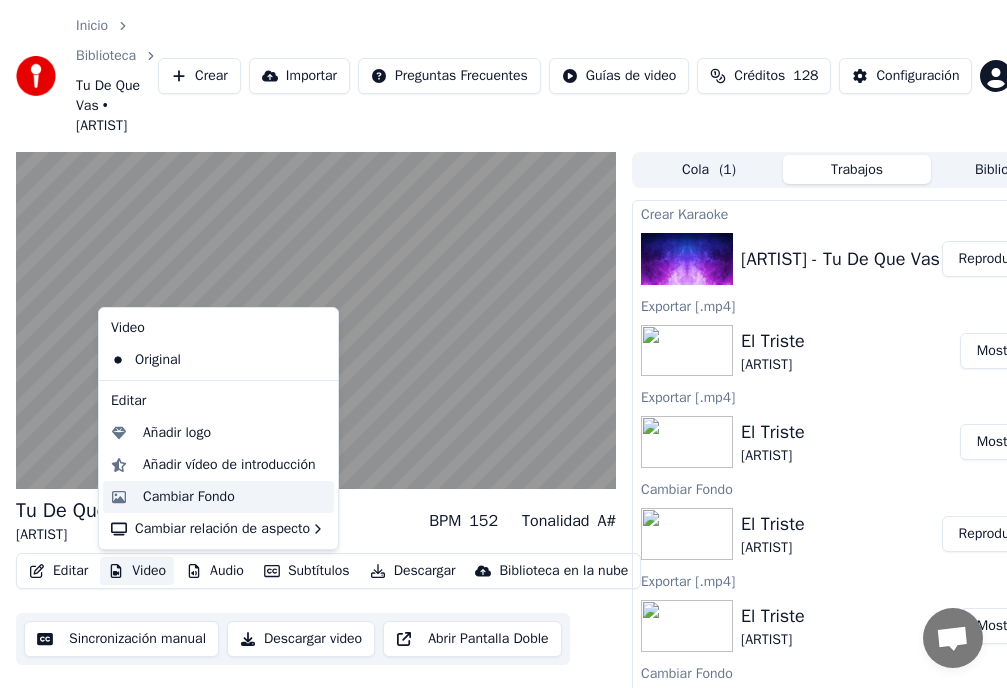 click on "Cambiar Fondo" at bounding box center [189, 497] 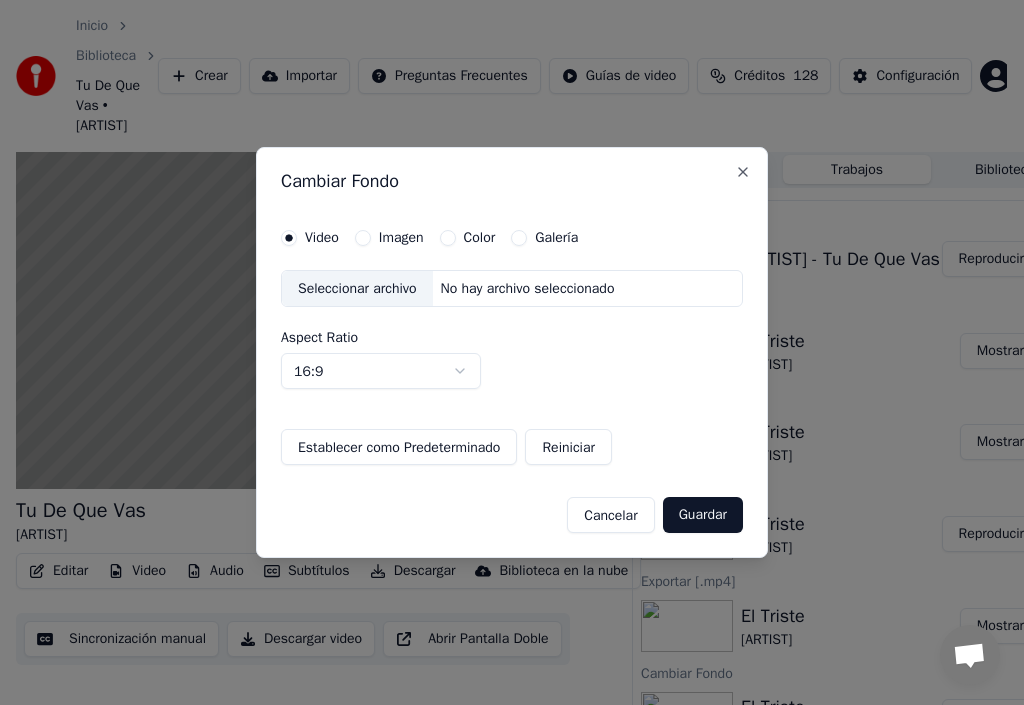click on "Imagen" at bounding box center (363, 238) 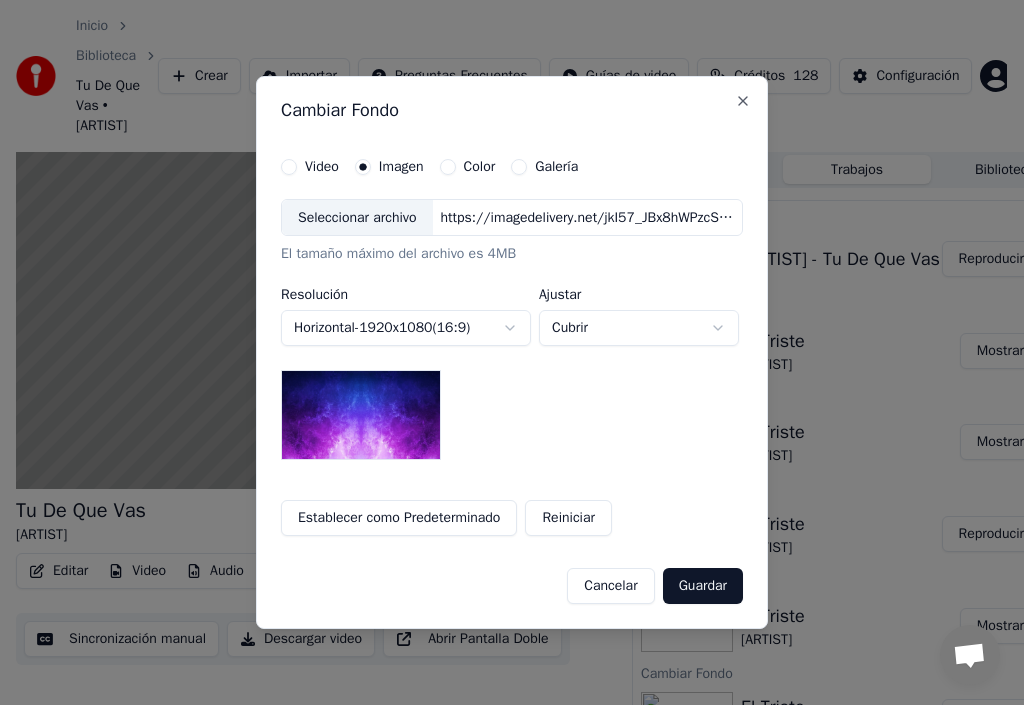 click on "Seleccionar archivo" at bounding box center (357, 218) 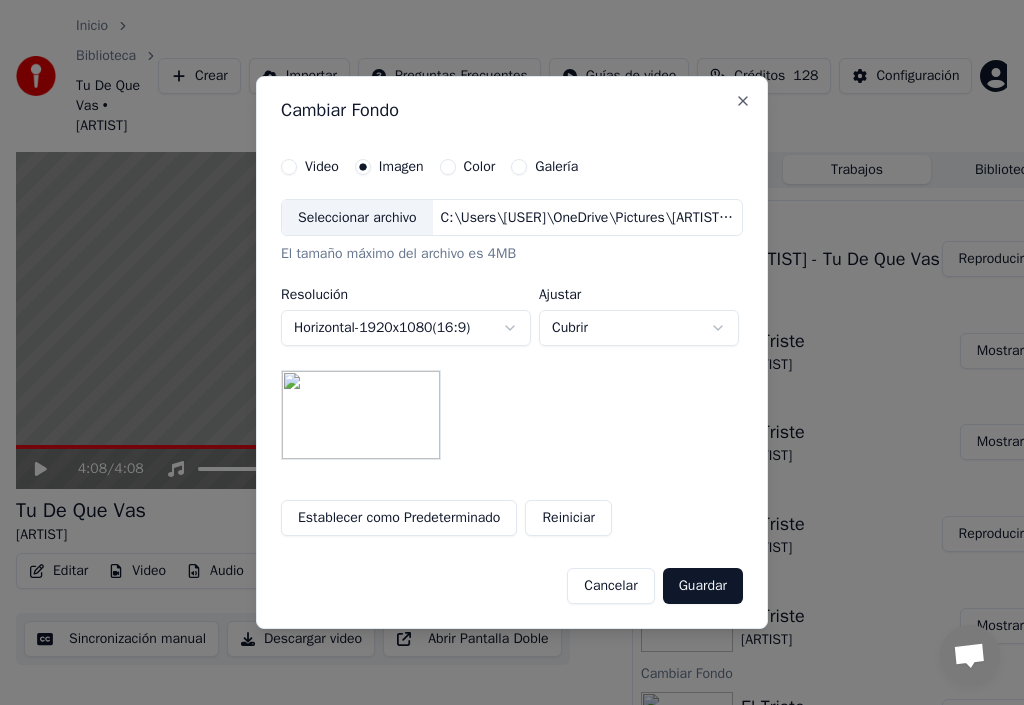 click on "Establecer como Predeterminado" at bounding box center [399, 518] 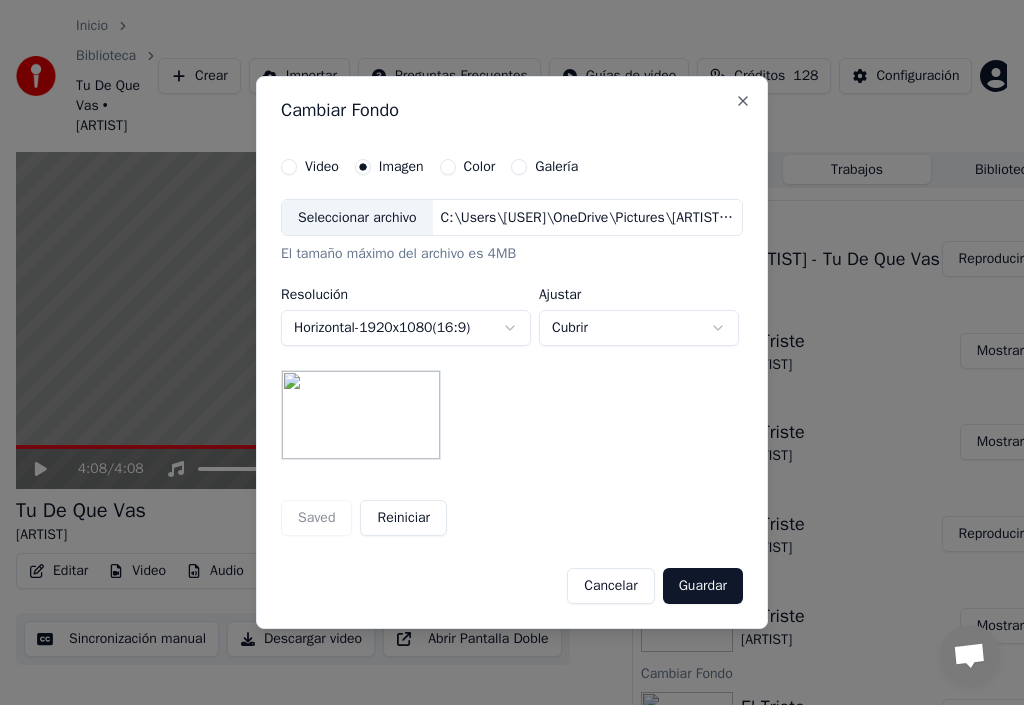 click on "Guardar" at bounding box center (703, 586) 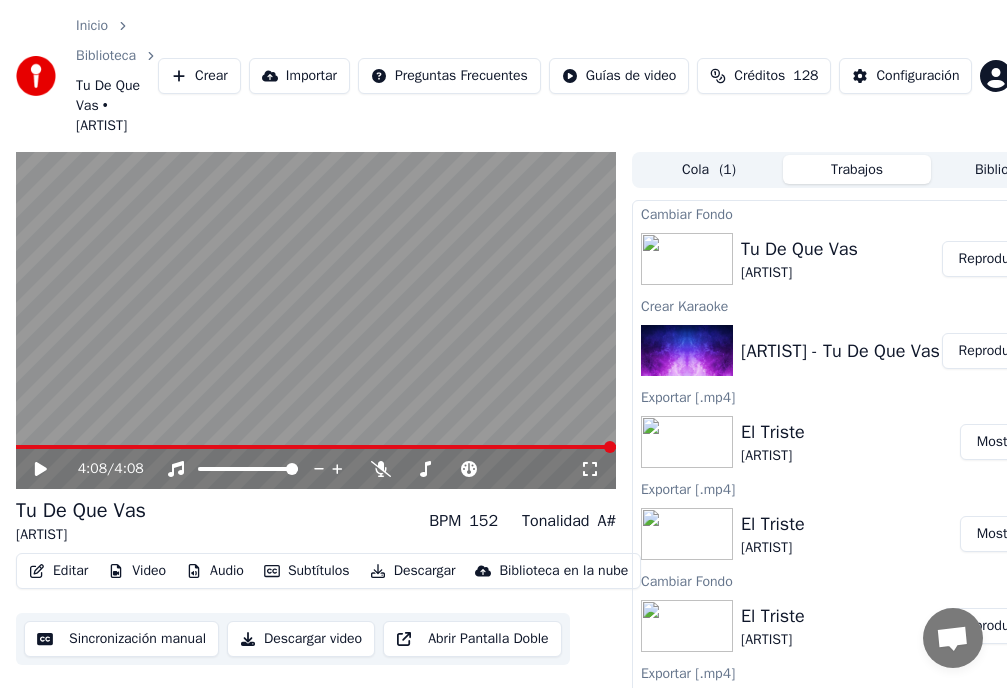 click on "Reproducir" at bounding box center (991, 259) 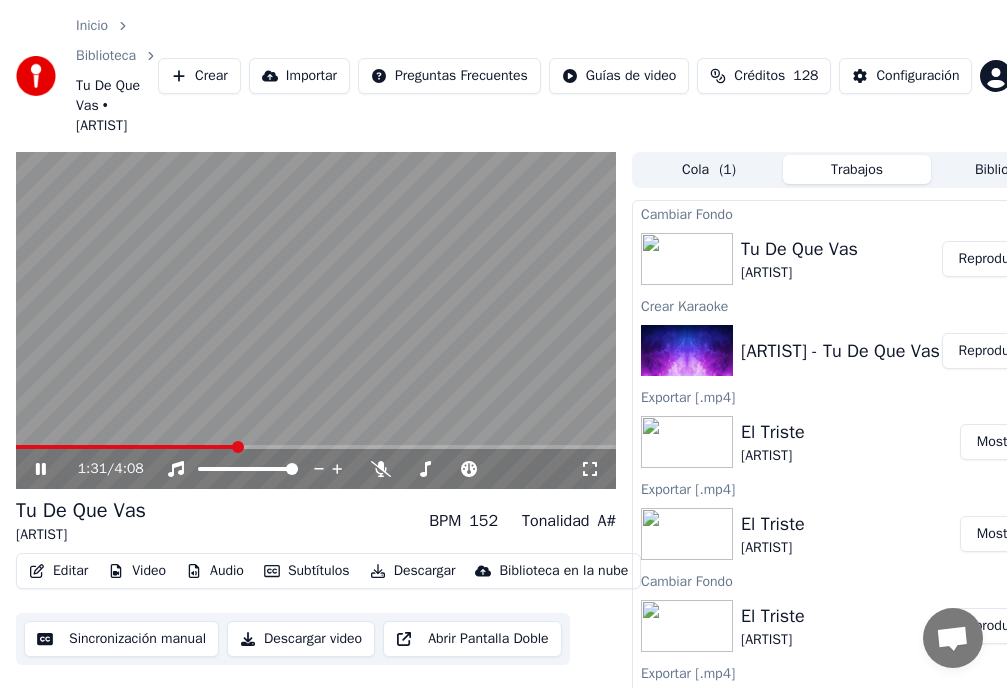 click on "Descargar" at bounding box center (413, 571) 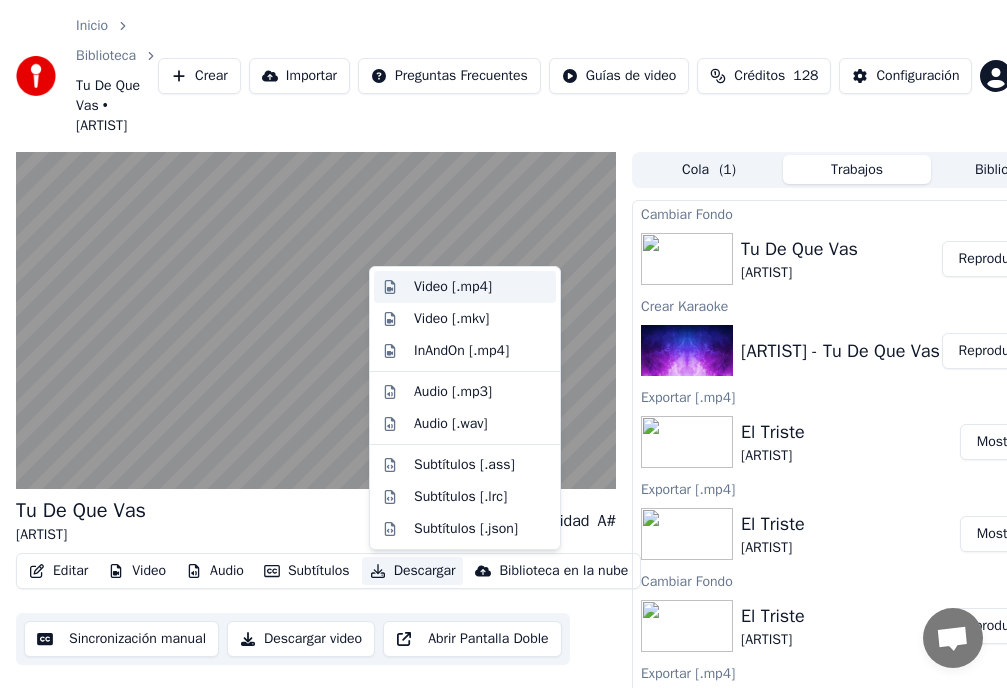 click on "Video [.mp4]" at bounding box center (453, 287) 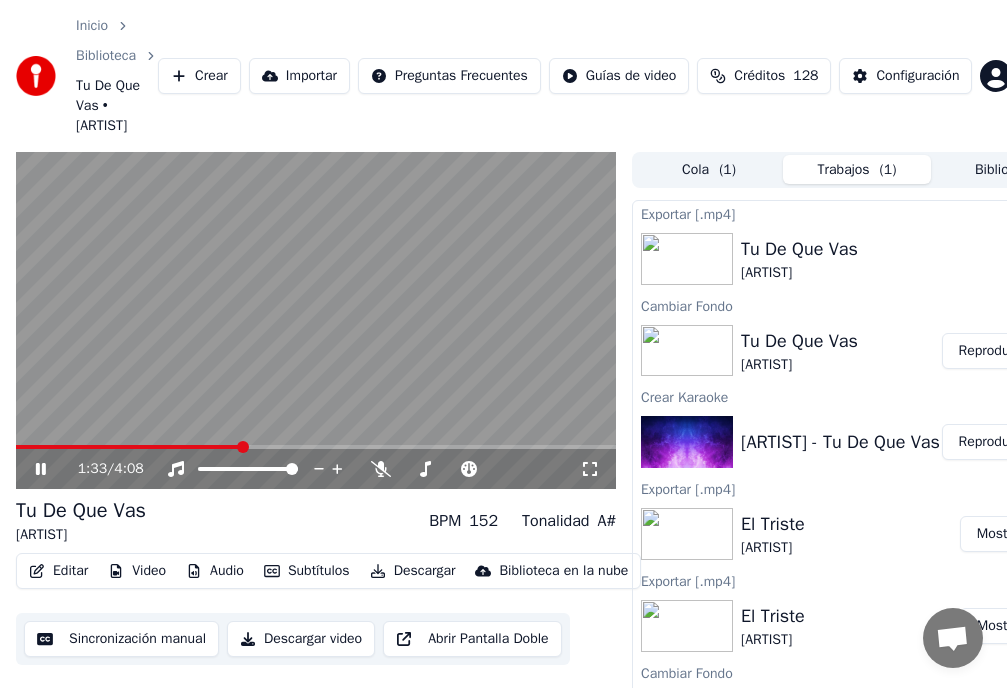 click on "Descargar video" at bounding box center [301, 639] 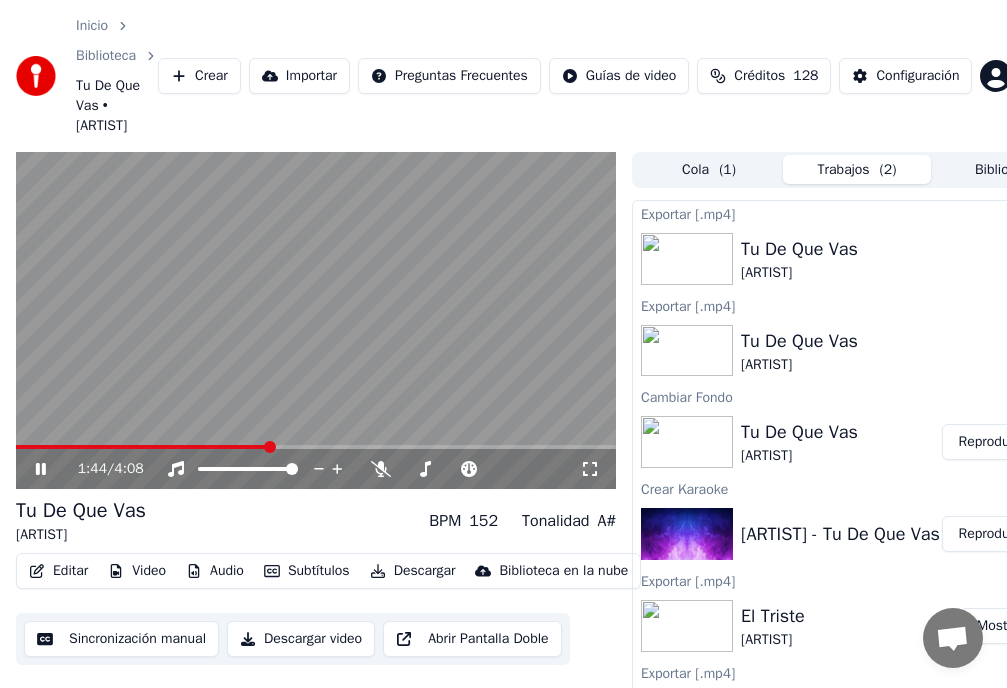 click 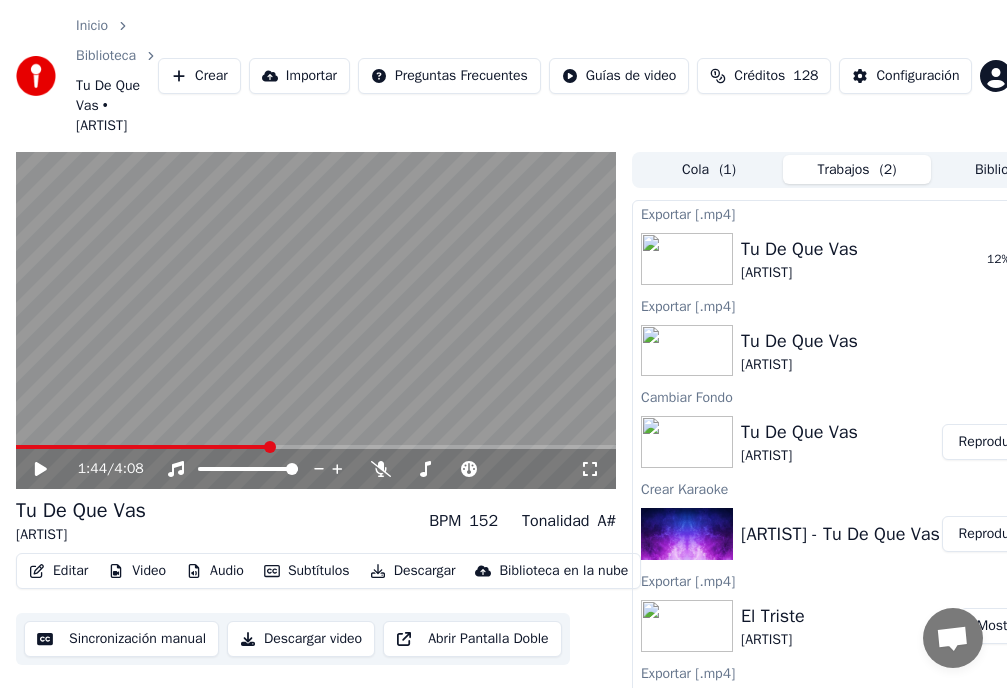 click 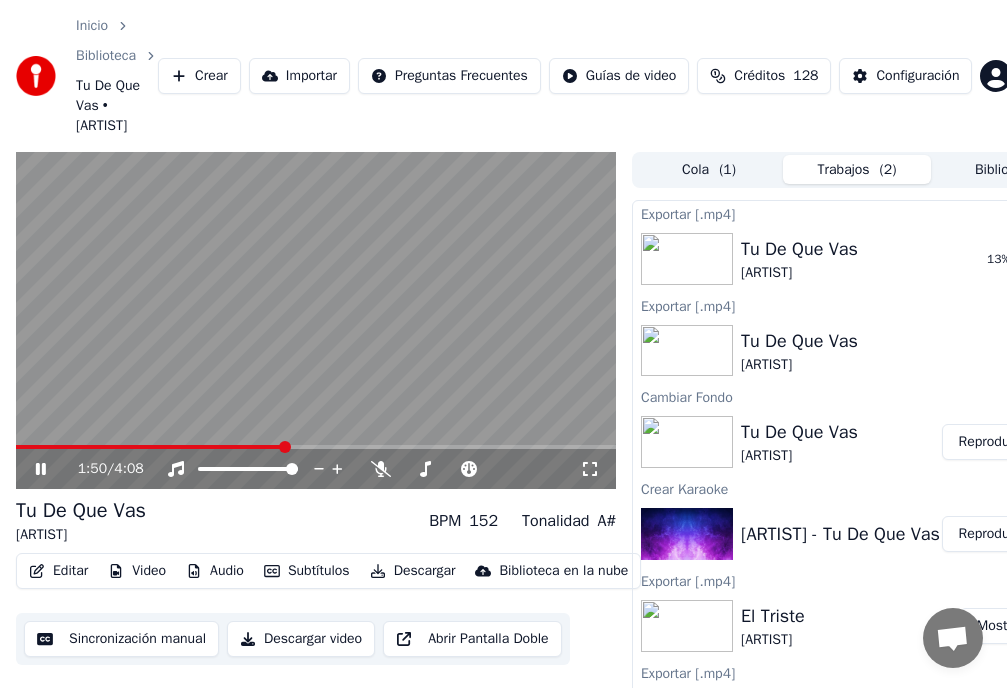 click 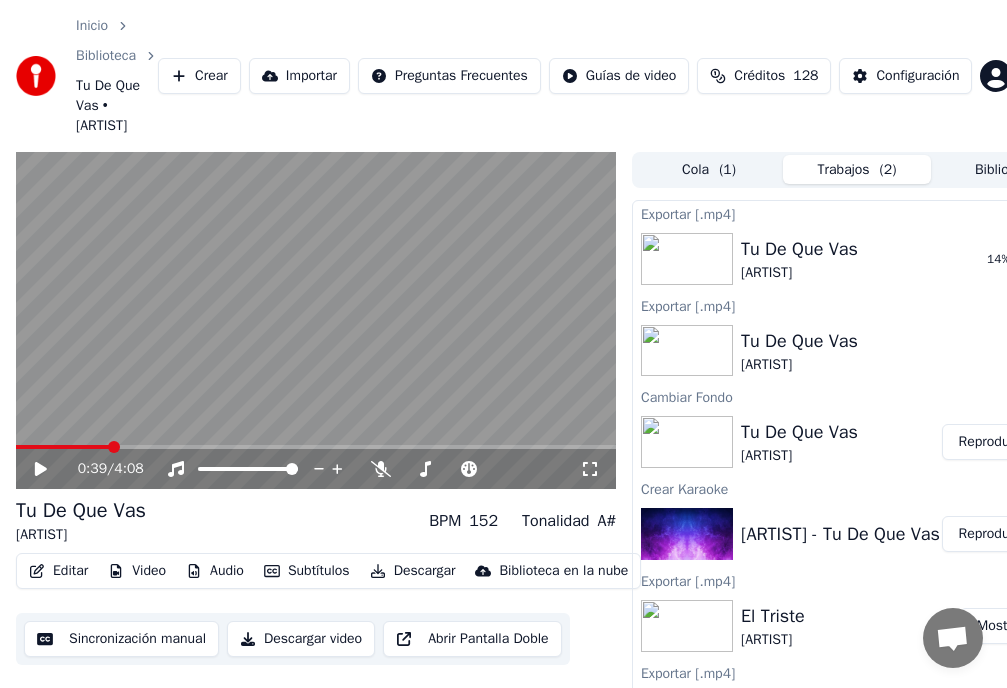 click at bounding box center (114, 447) 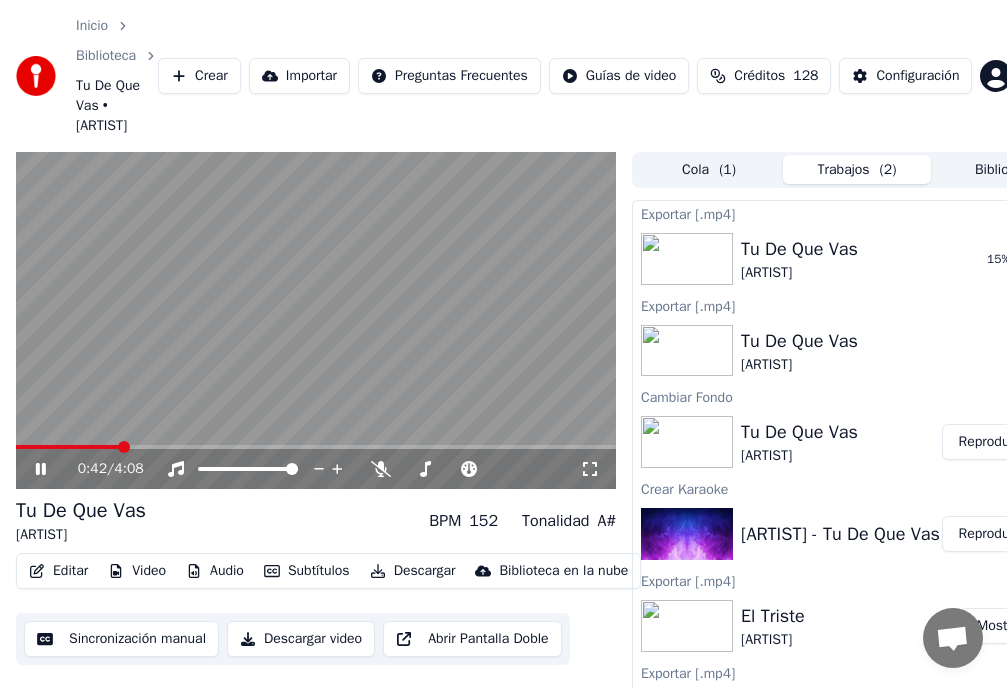 click at bounding box center [124, 447] 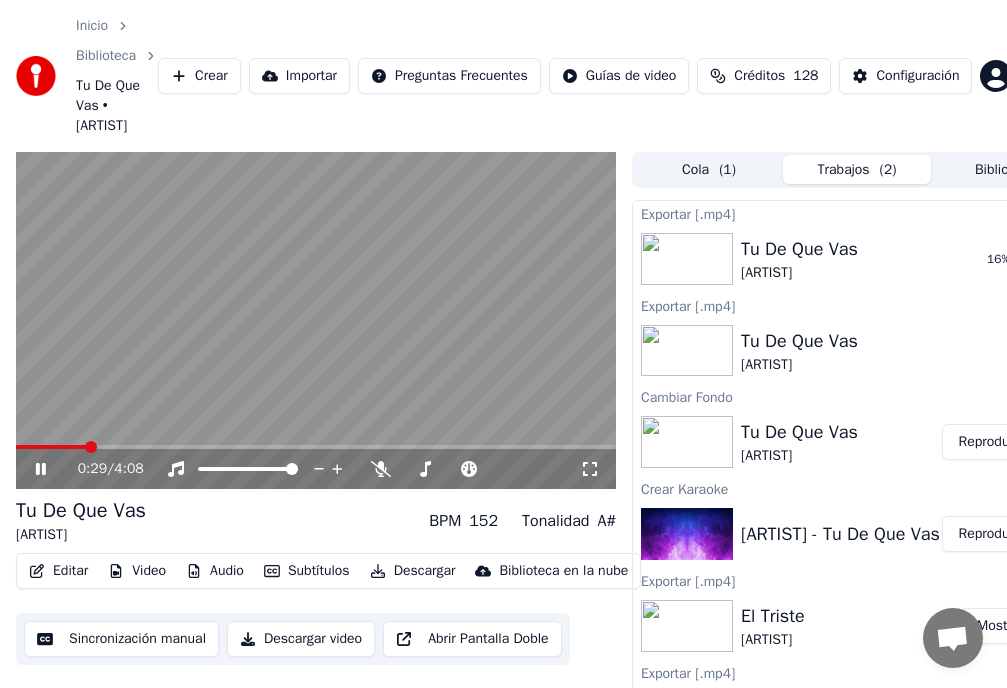 click at bounding box center (316, 321) 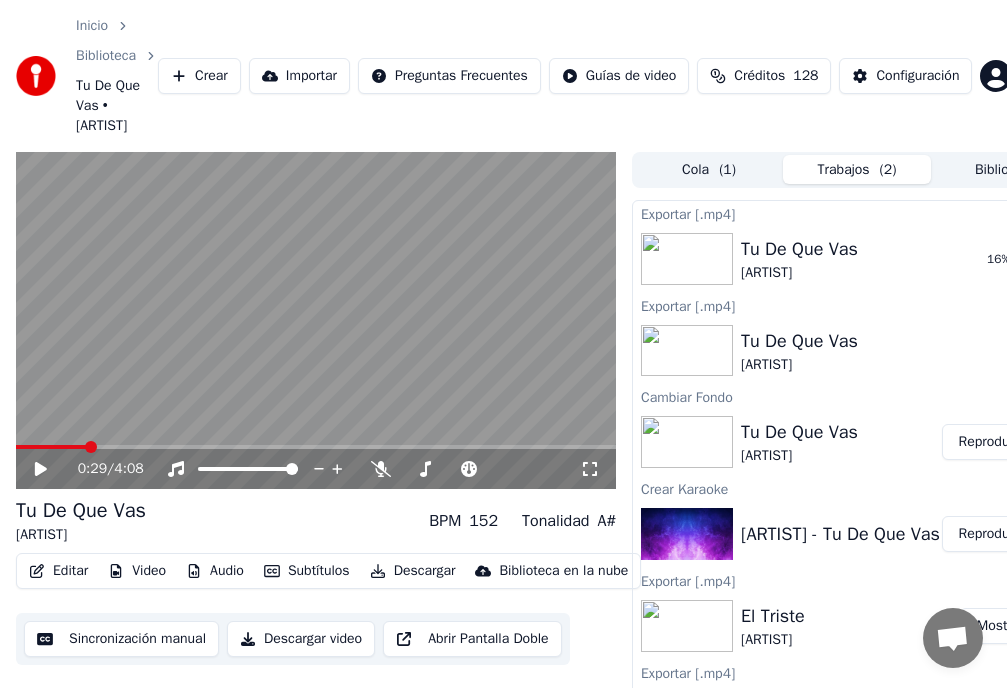 click 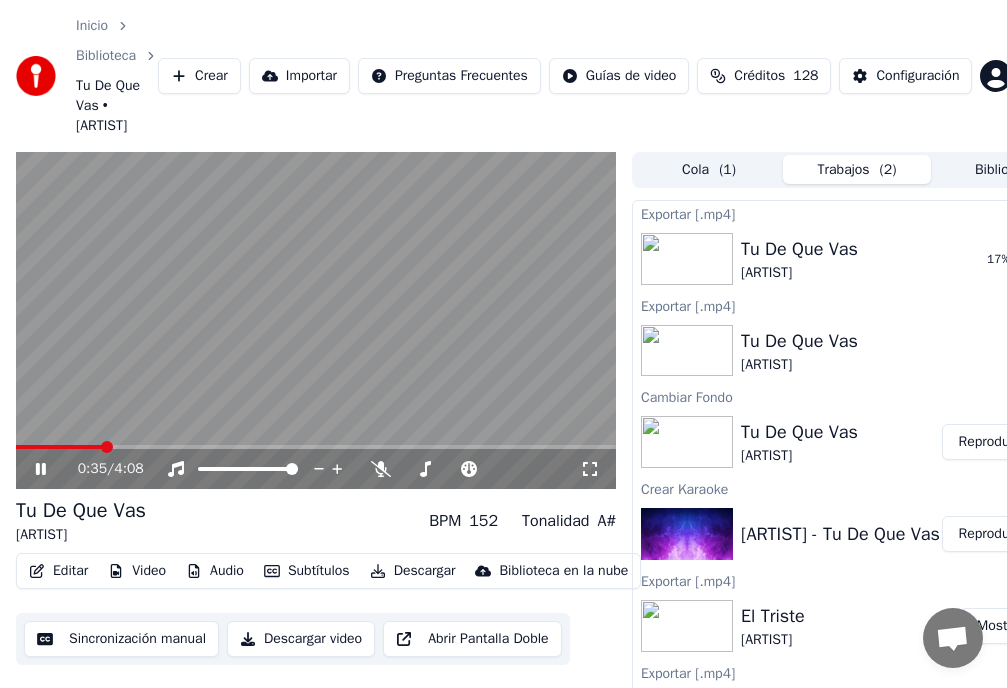 click at bounding box center (107, 447) 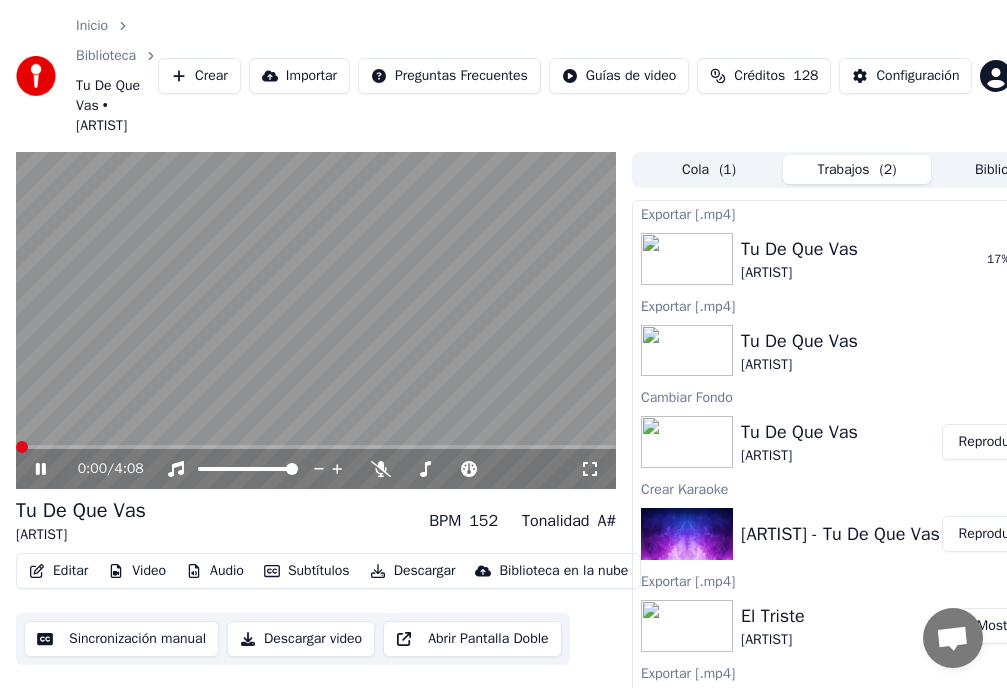 click 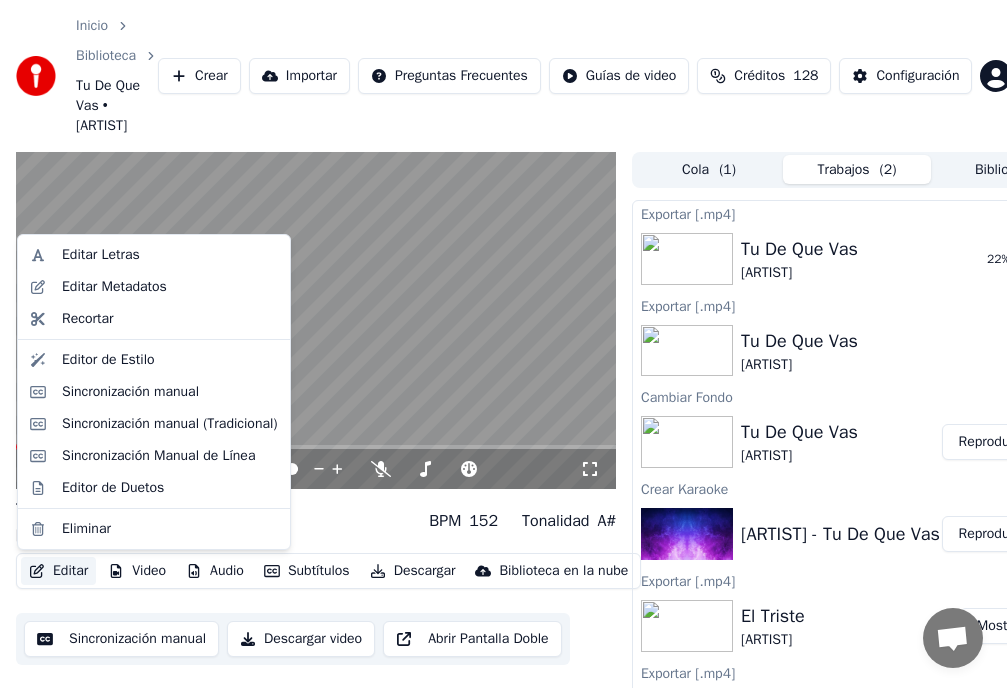 click on "Editar" at bounding box center [58, 571] 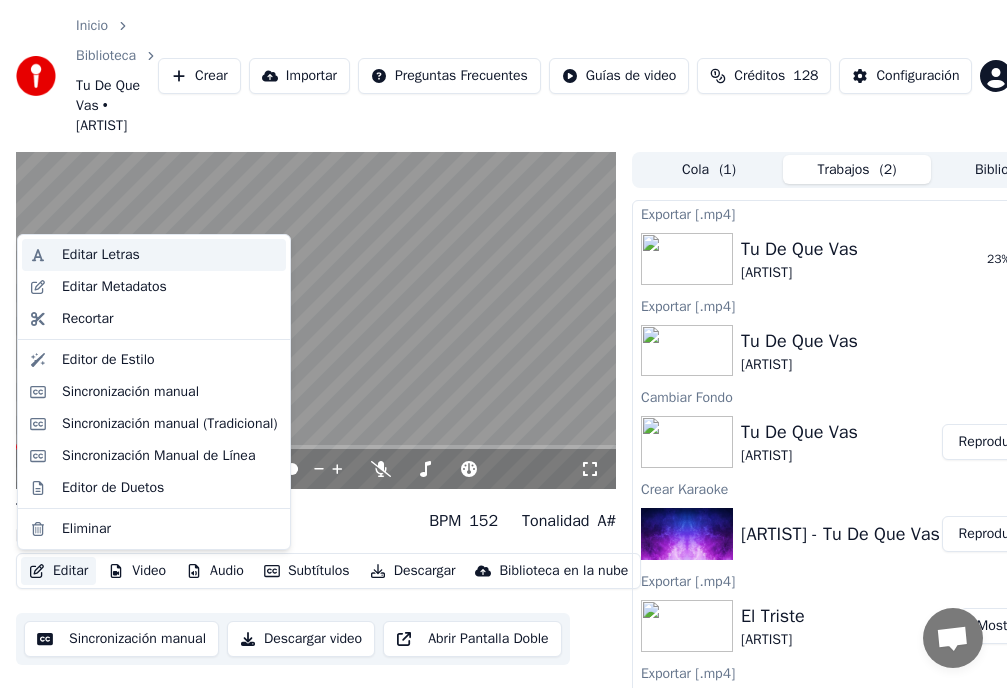 click on "Editar Letras" at bounding box center (154, 255) 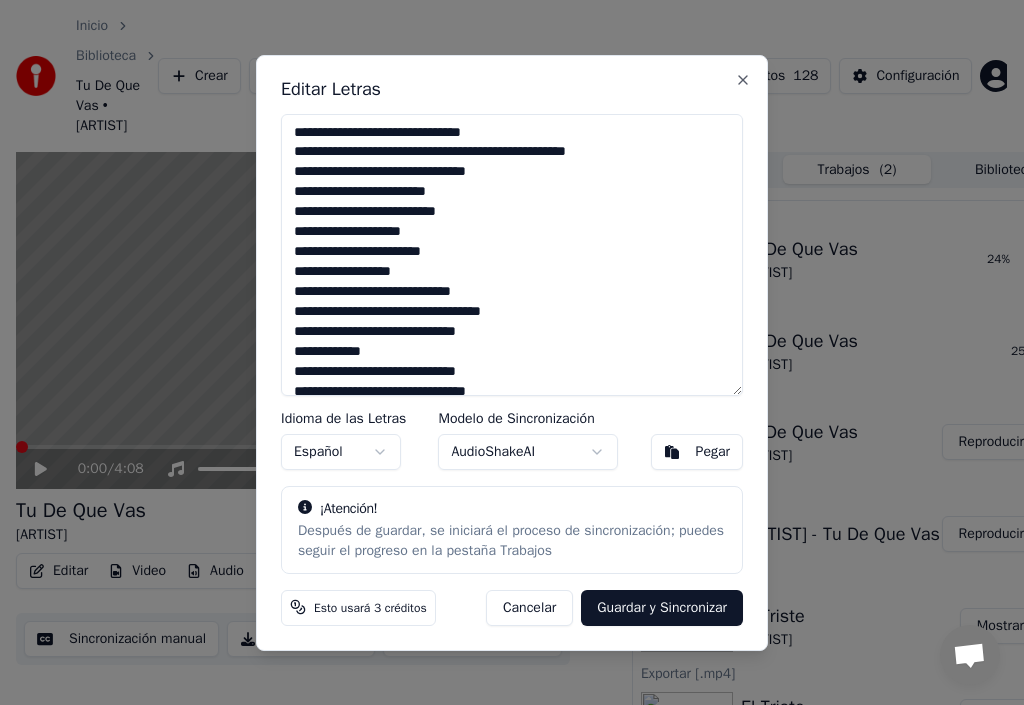 click on "Guardar y Sincronizar" at bounding box center [662, 607] 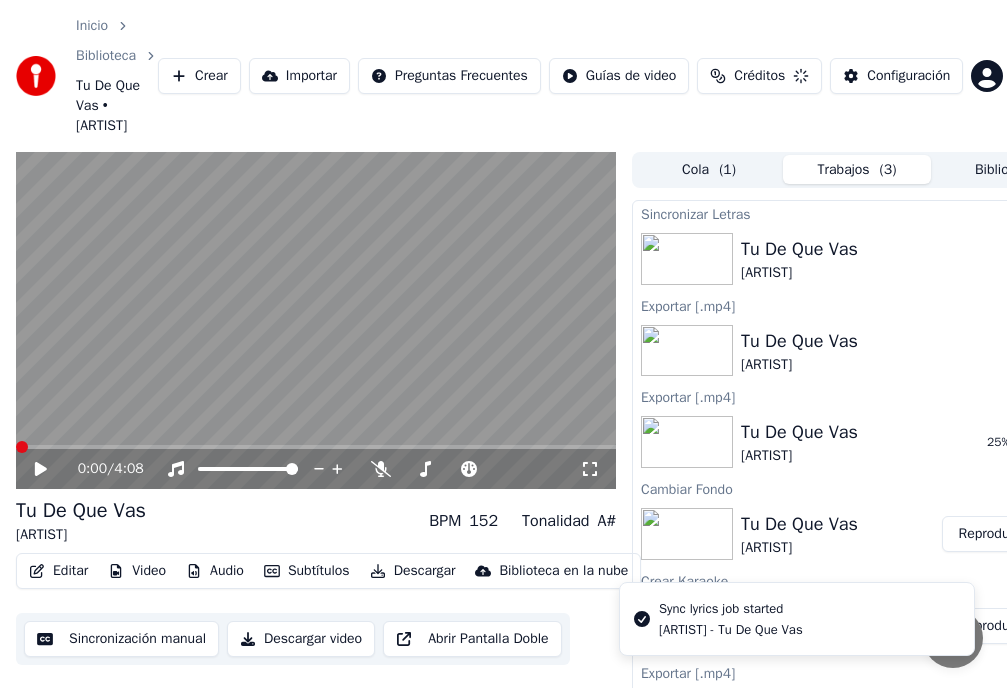 drag, startPoint x: 716, startPoint y: 359, endPoint x: 712, endPoint y: 381, distance: 22.36068 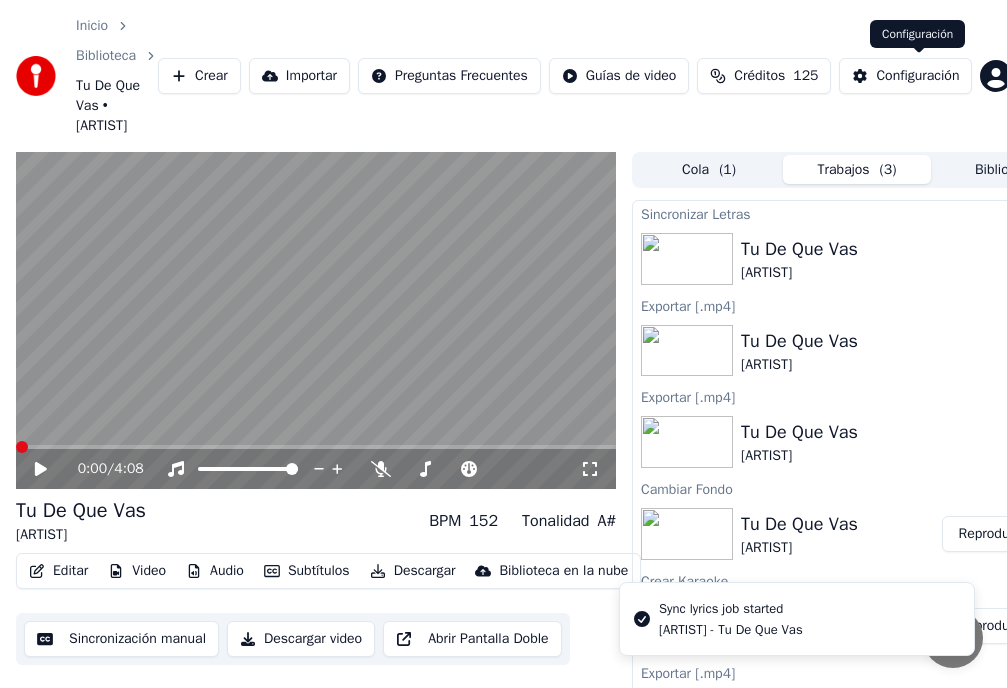 click on "Inicio Biblioteca Tu De Que Vas • [ARTIST] Crear Importar Preguntas Frecuentes Guías de video Créditos 125 Configuración" at bounding box center (503, 76) 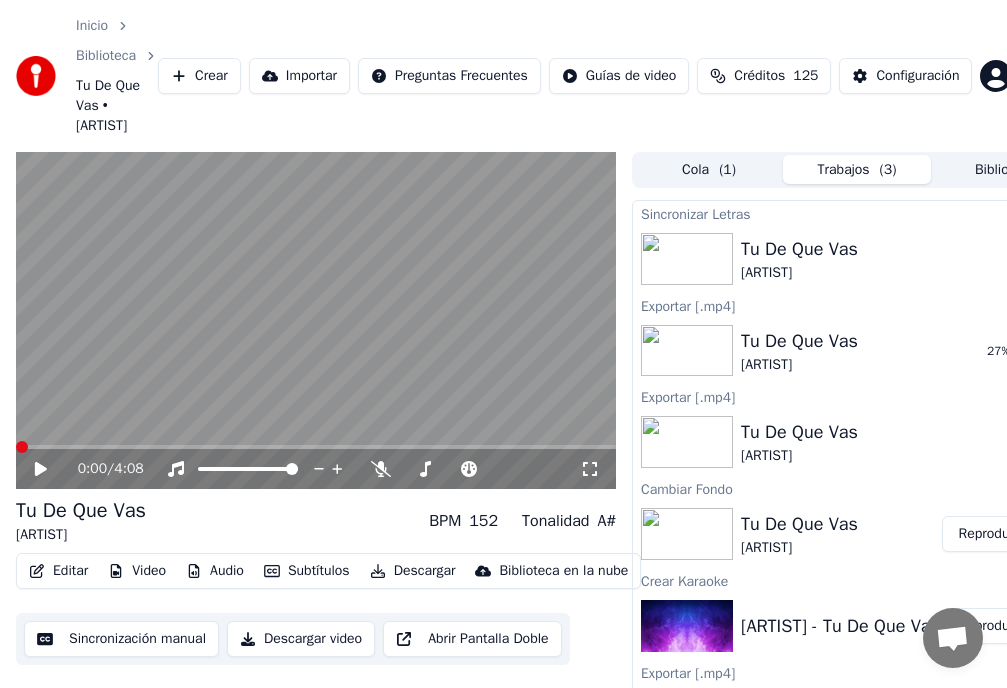 click on "[ARTIST]" at bounding box center (799, 365) 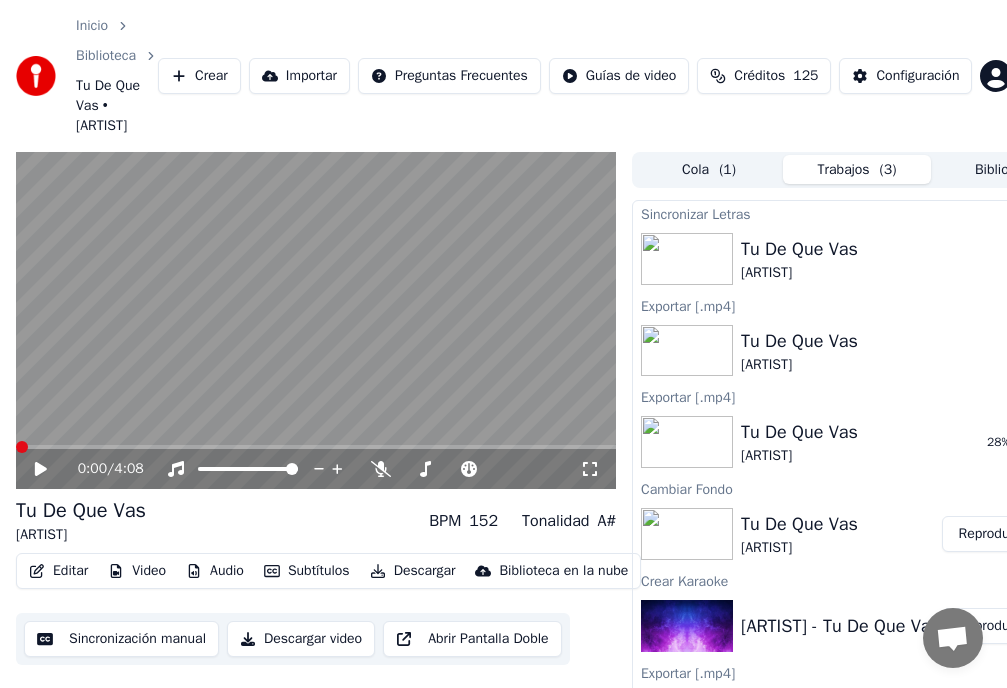 click on "Tu De Que Vas [ARTIST] 27 %" at bounding box center [857, 351] 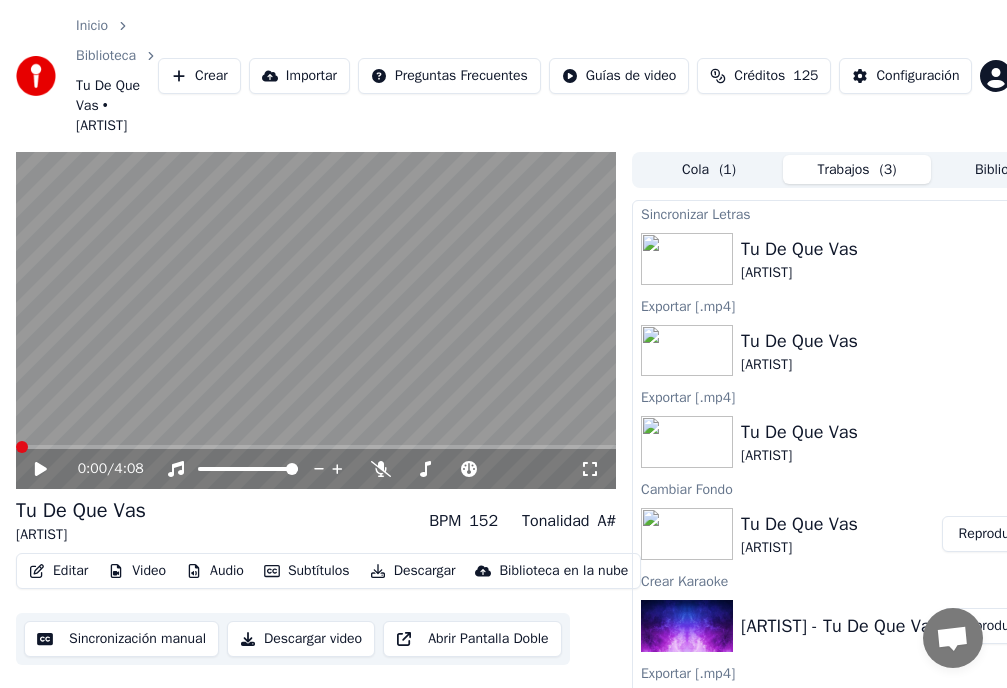 click on "Inicio Biblioteca Tu De Que Vas • [ARTIST] Crear Importar Preguntas Frecuentes Guías de video Créditos 125 Configuración" at bounding box center (503, 76) 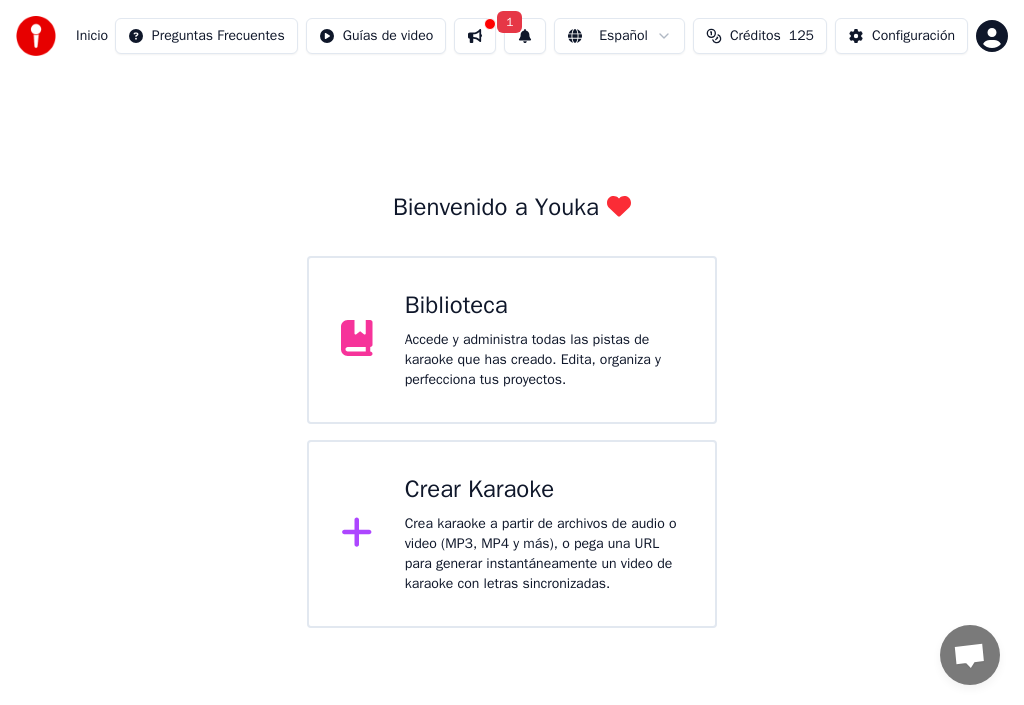 click on "Bienvenido a Youka" at bounding box center [512, 208] 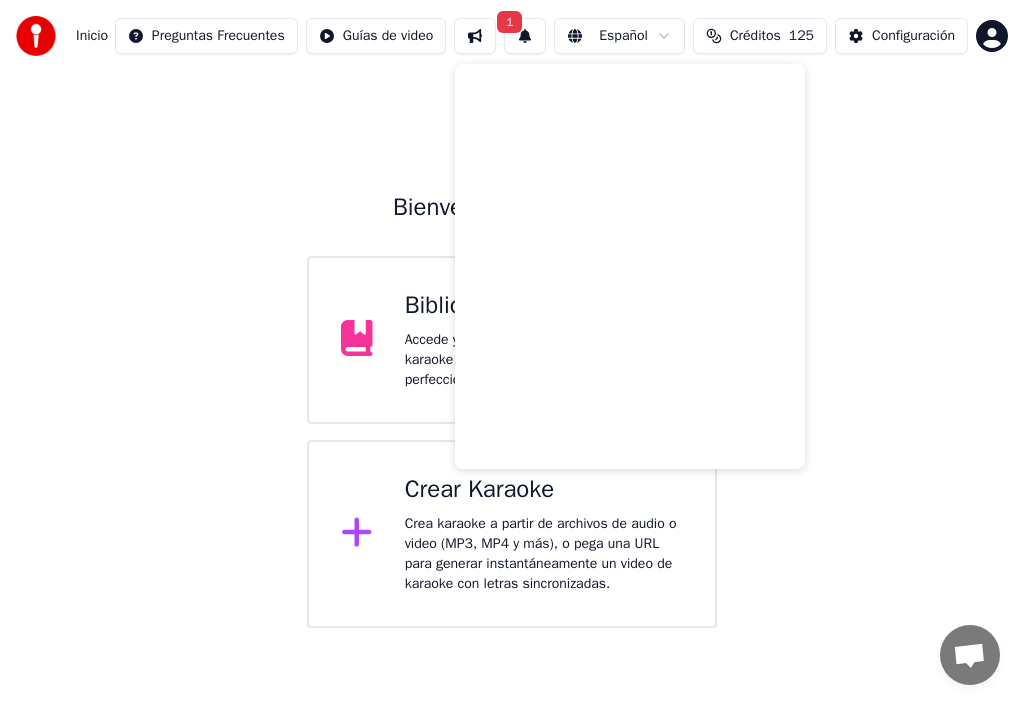 click on "Bienvenido a Youka Biblioteca Accede y administra todas las pistas de karaoke que has creado. Edita, organiza y perfecciona tus proyectos. Crear Karaoke Crea karaoke a partir de archivos de audio o video (MP3, MP4 y más), o pega una URL para generar instantáneamente un video de karaoke con letras sincronizadas." at bounding box center (512, 350) 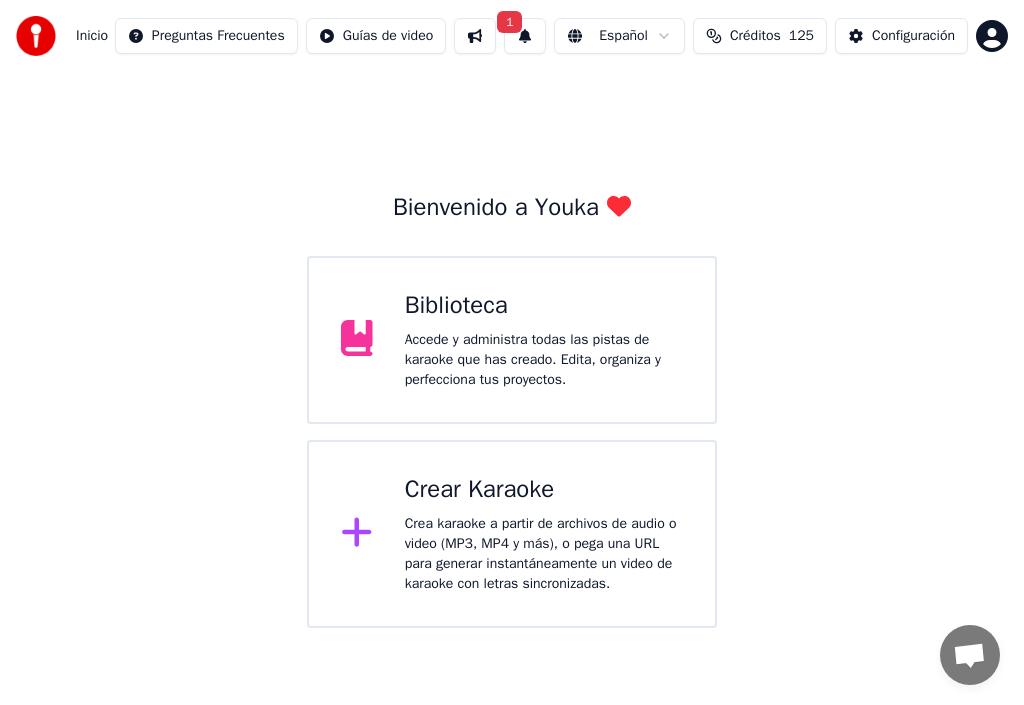 click on "1" at bounding box center (525, 36) 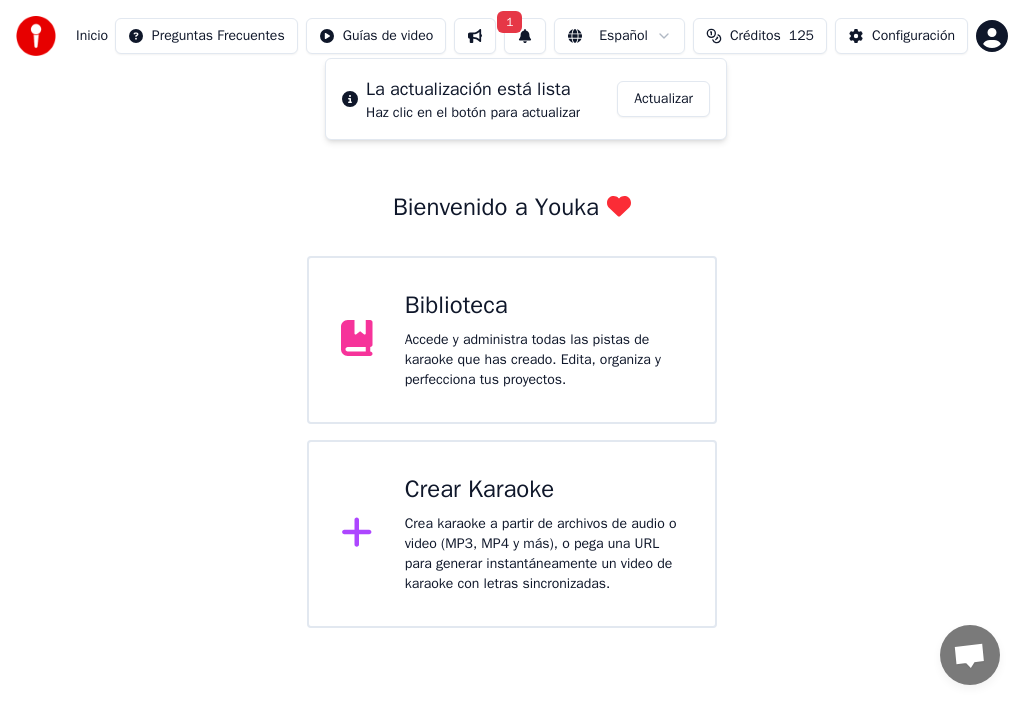 click on "Actualizar" at bounding box center [663, 99] 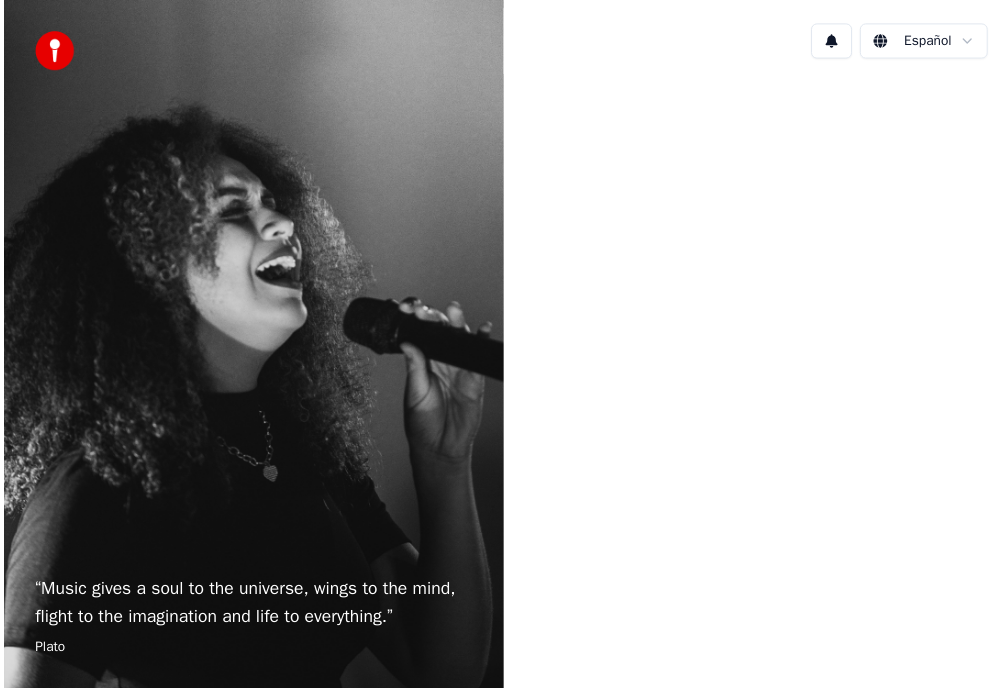scroll, scrollTop: 0, scrollLeft: 0, axis: both 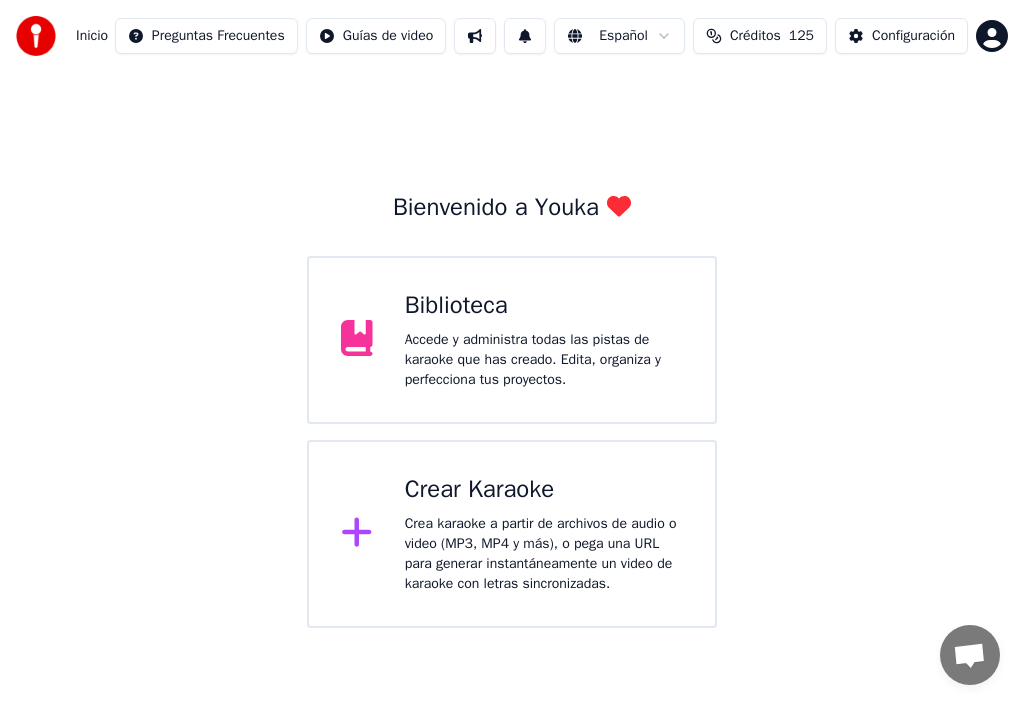 click on "Accede y administra todas las pistas de karaoke que has creado. Edita, organiza y perfecciona tus proyectos." at bounding box center [544, 360] 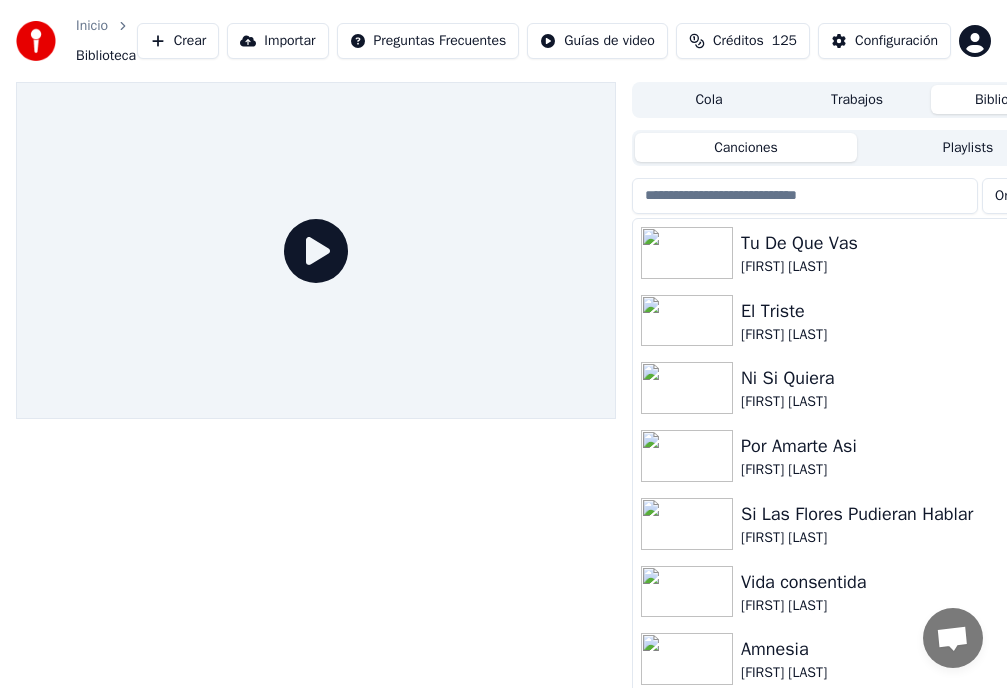 click on "Biblioteca" at bounding box center [106, 56] 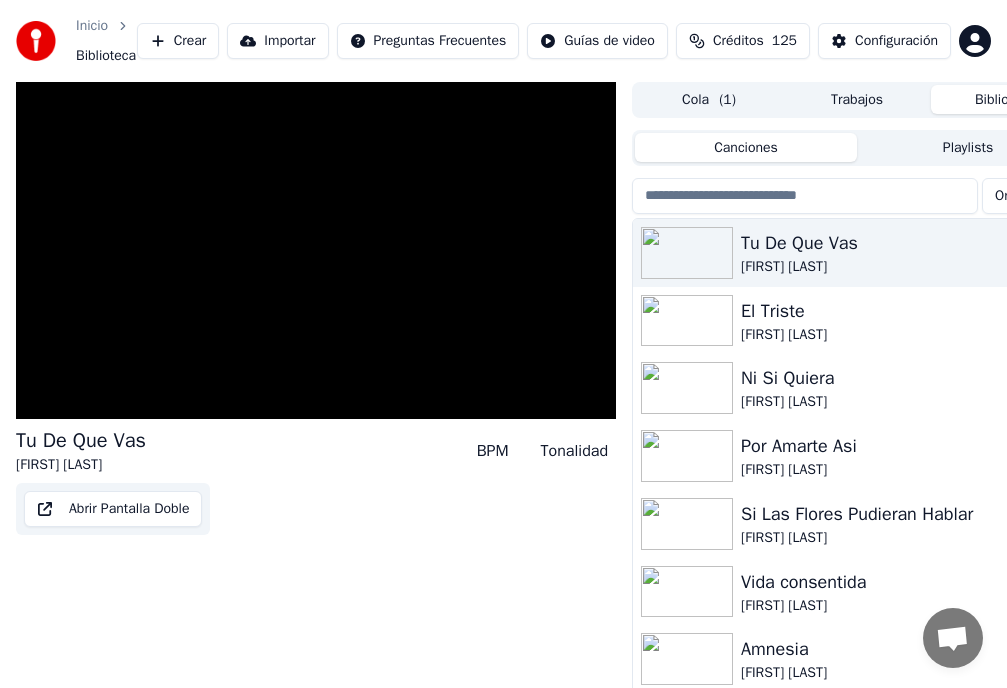 click at bounding box center (805, 196) 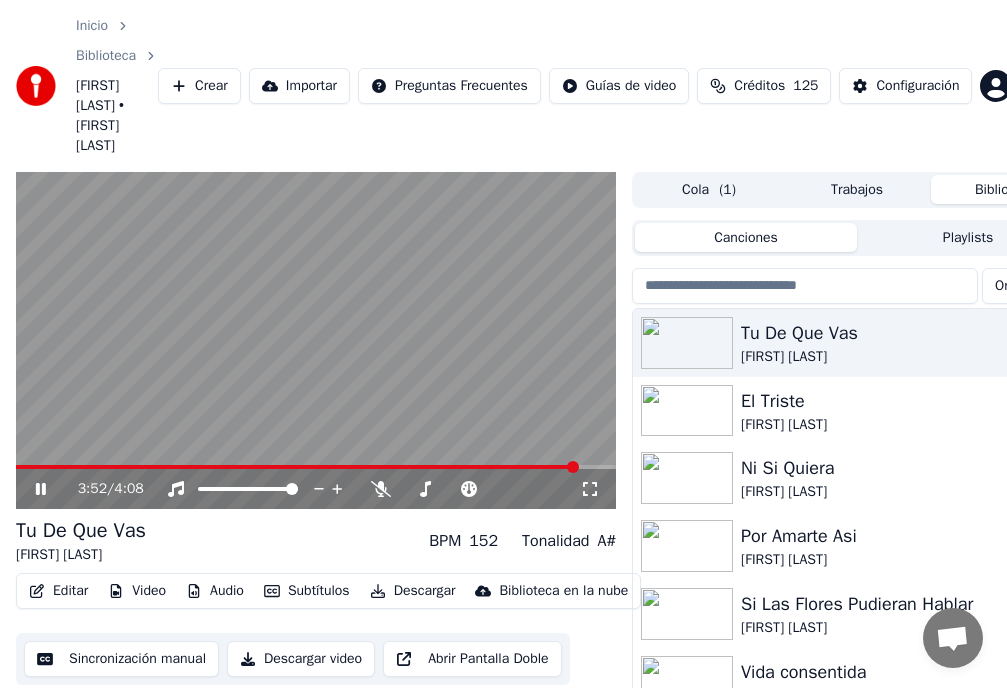 click 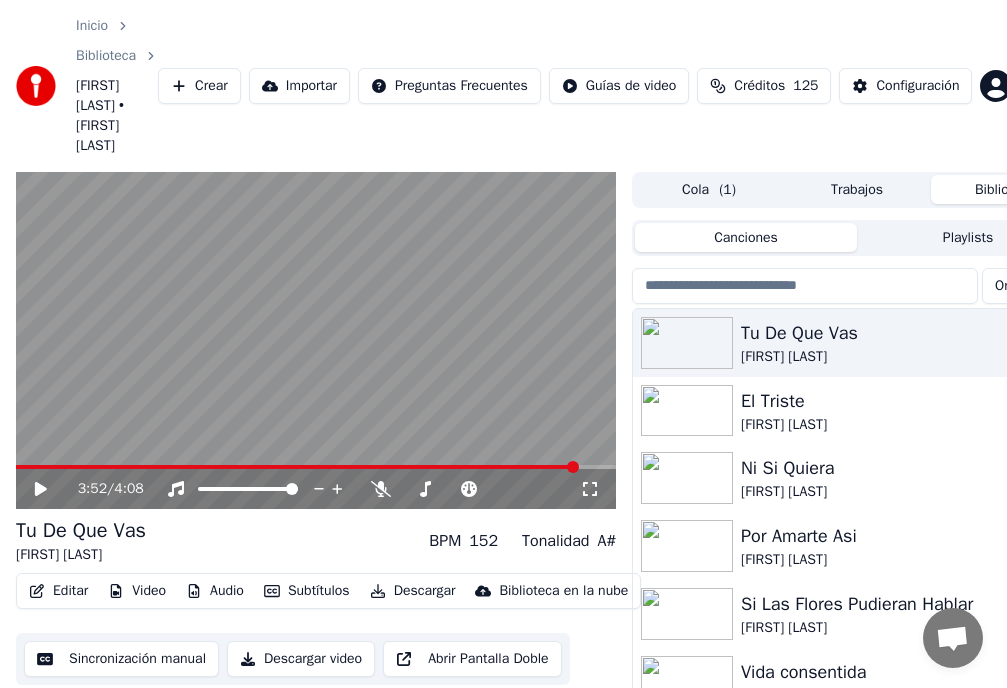 click on "Descargar" at bounding box center (413, 591) 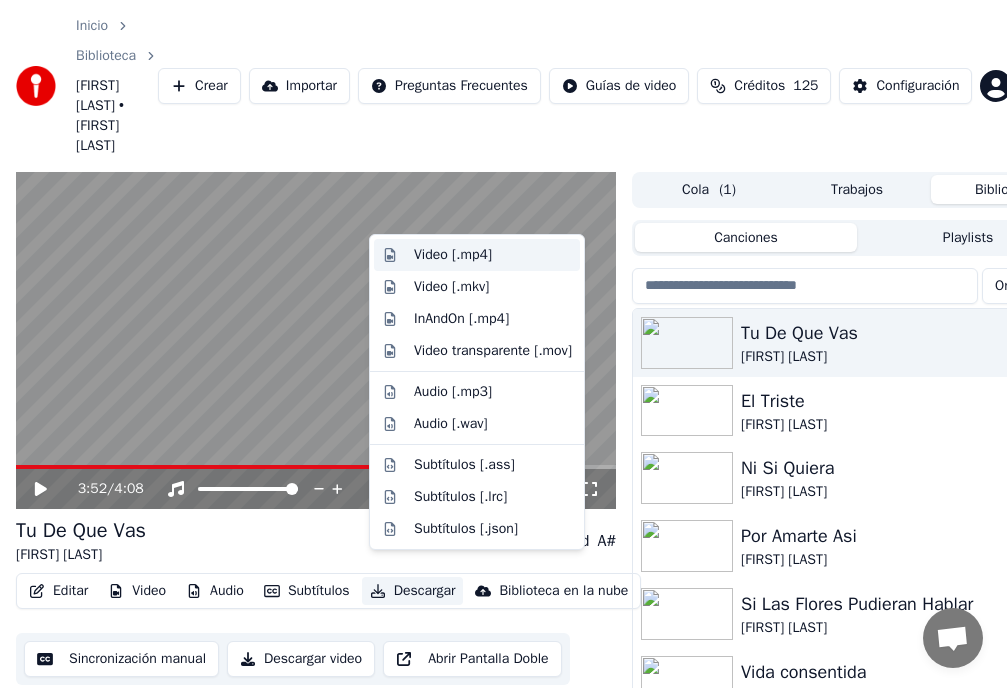 click on "Video [.mp4]" at bounding box center [453, 255] 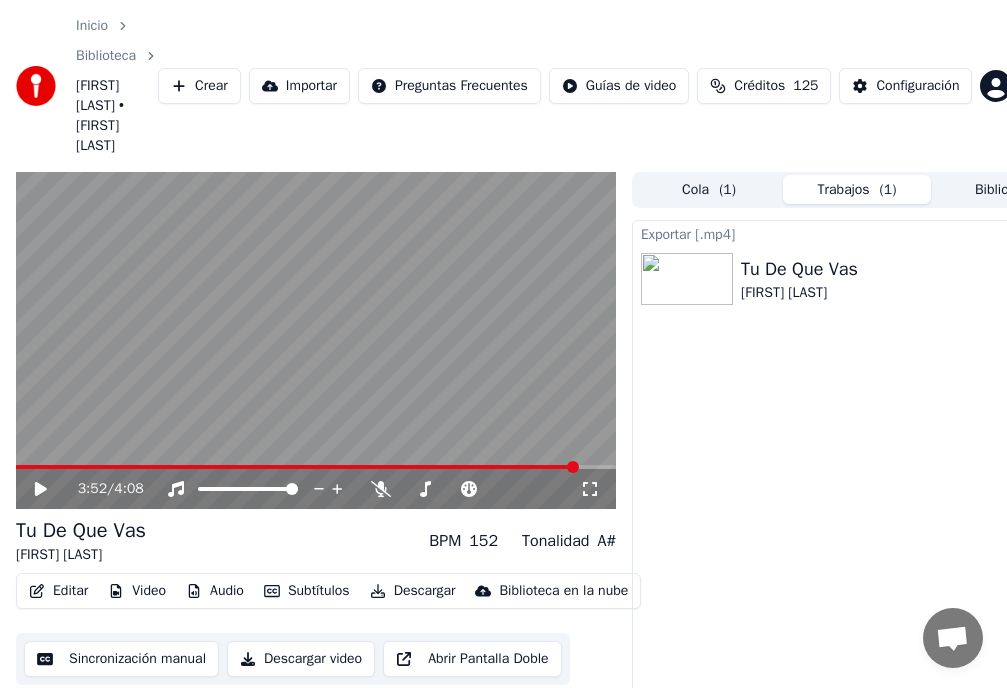 click on "Descargar video" at bounding box center (301, 659) 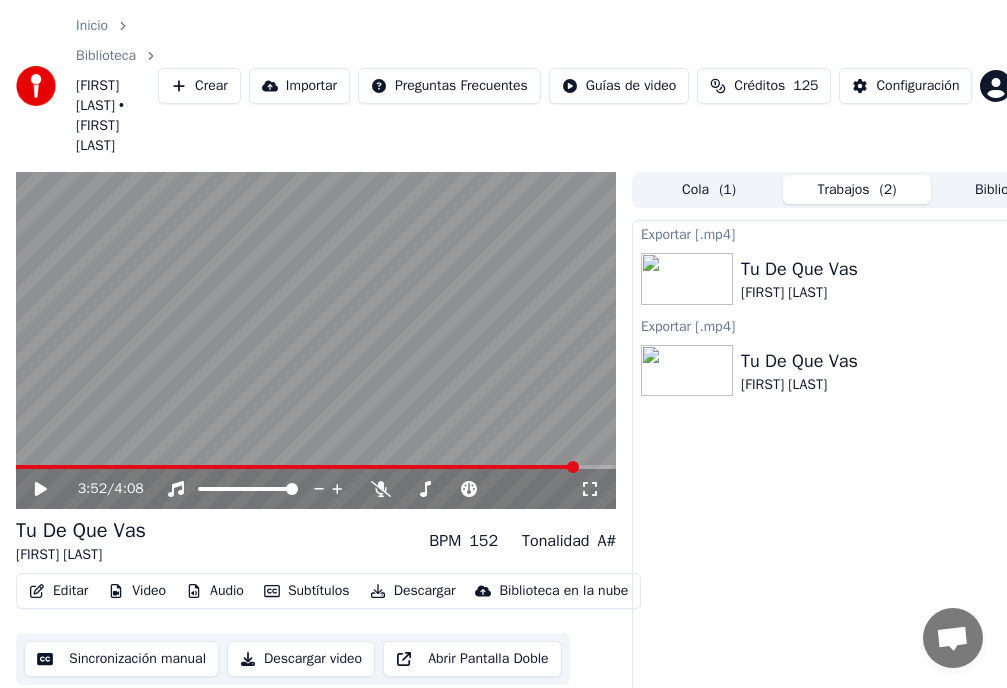 click on "Descargar" at bounding box center [413, 591] 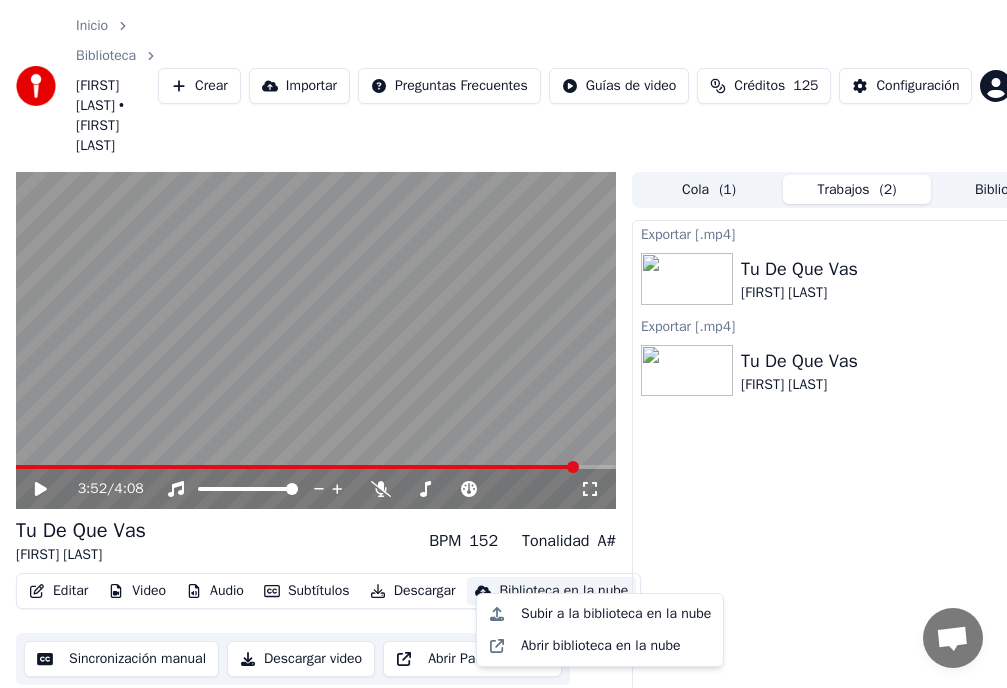 click on "Exportar [.mp4] Tu De Que Vas Franco De Vita 3 % Exportar [.mp4] Tu De Que Vas Franco De Vita 5 %" at bounding box center (857, 512) 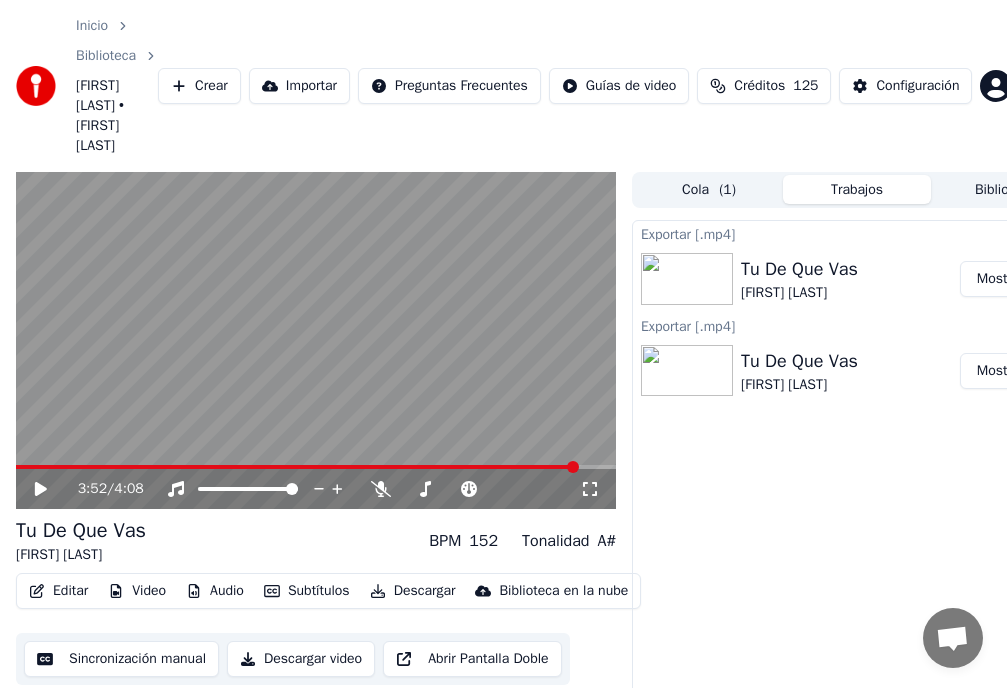 click on "Mostrar" at bounding box center [1000, 279] 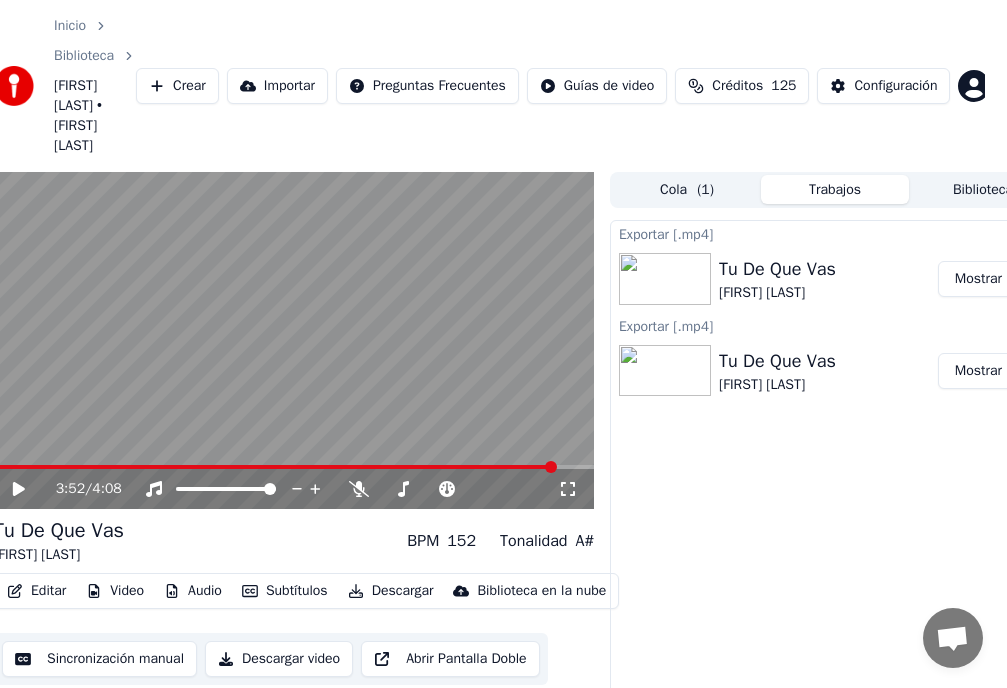 scroll, scrollTop: 0, scrollLeft: 58, axis: horizontal 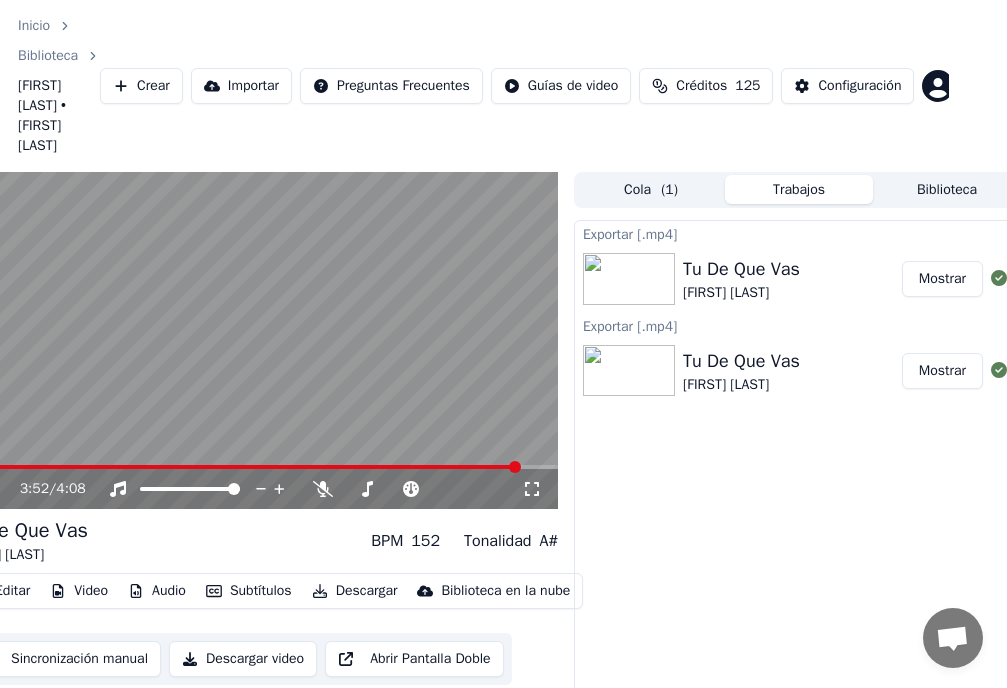 click on "Tu De Que Vas Franco De Vita Mostrar" at bounding box center [799, 371] 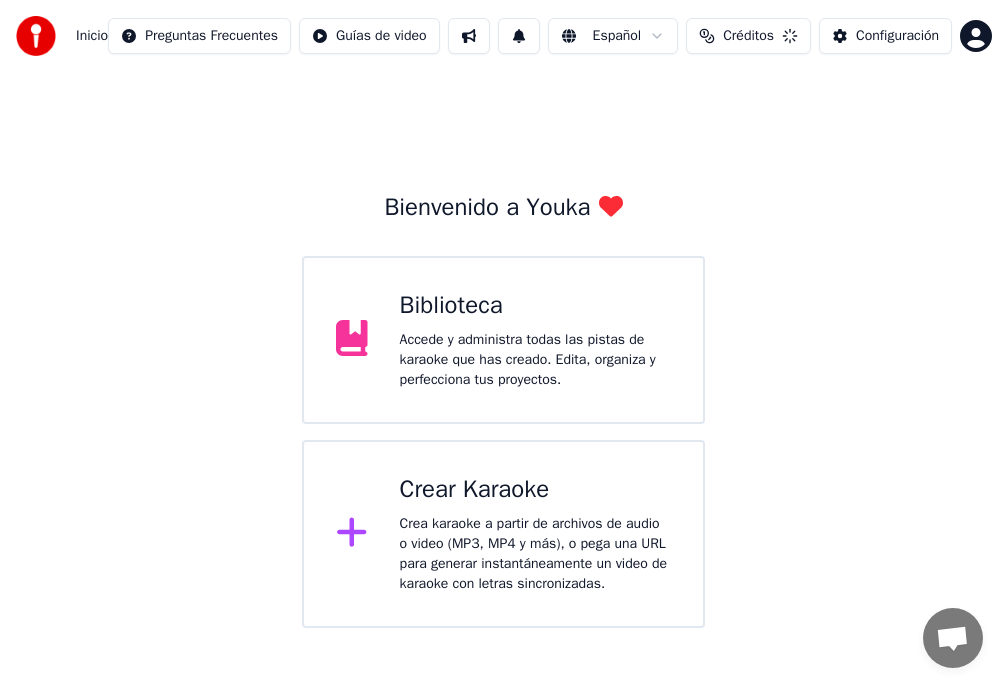 scroll, scrollTop: 0, scrollLeft: 0, axis: both 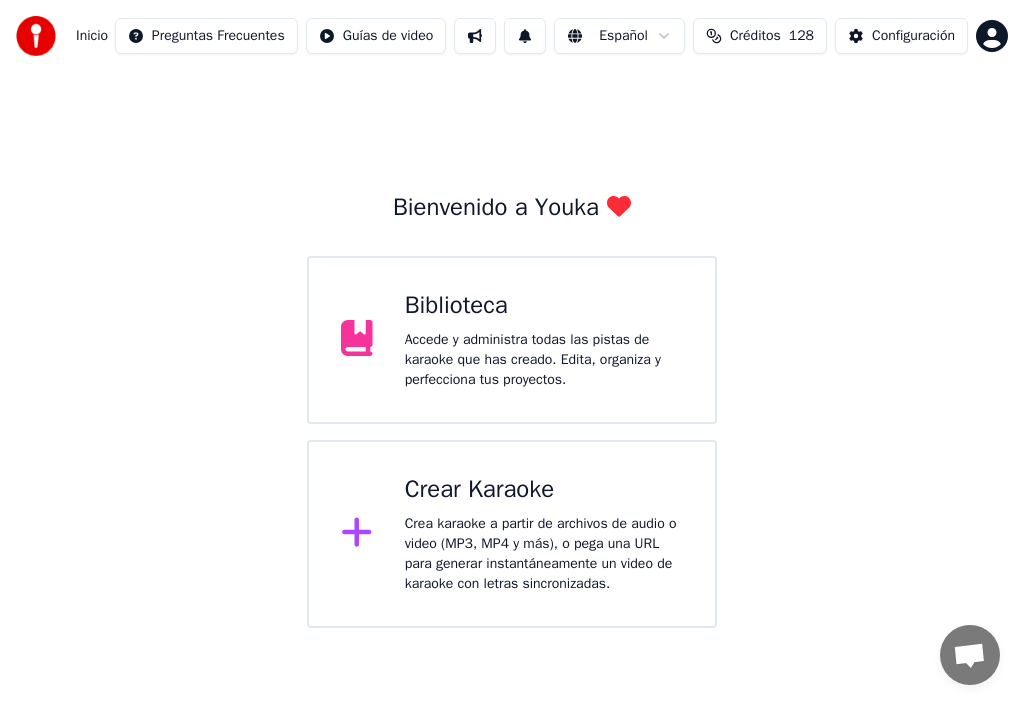 click on "Biblioteca" at bounding box center (544, 306) 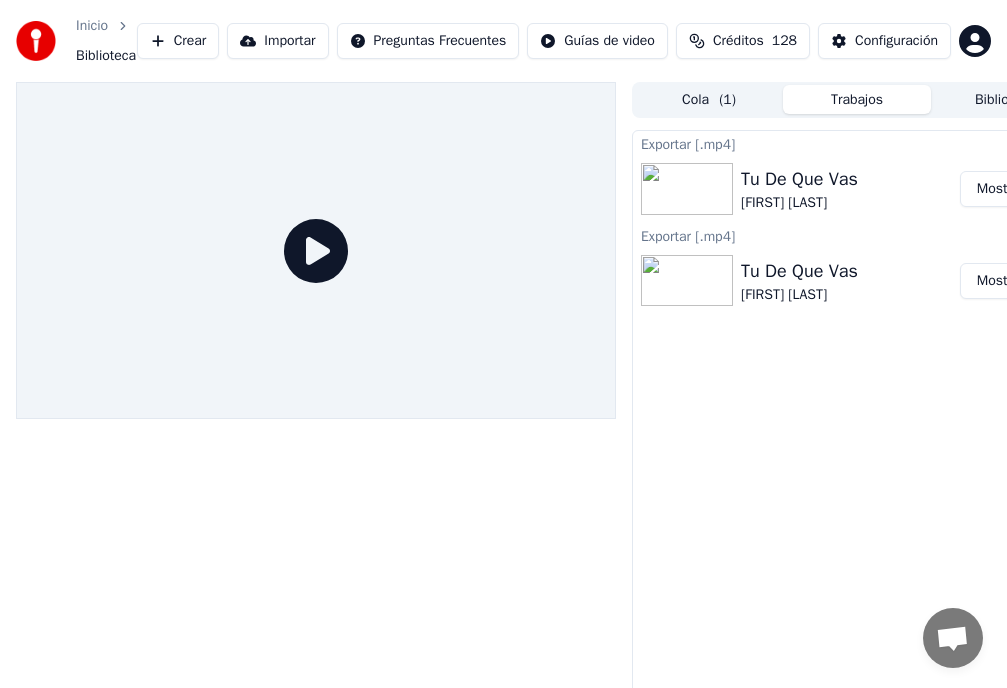 click on "Mostrar" at bounding box center (1000, 189) 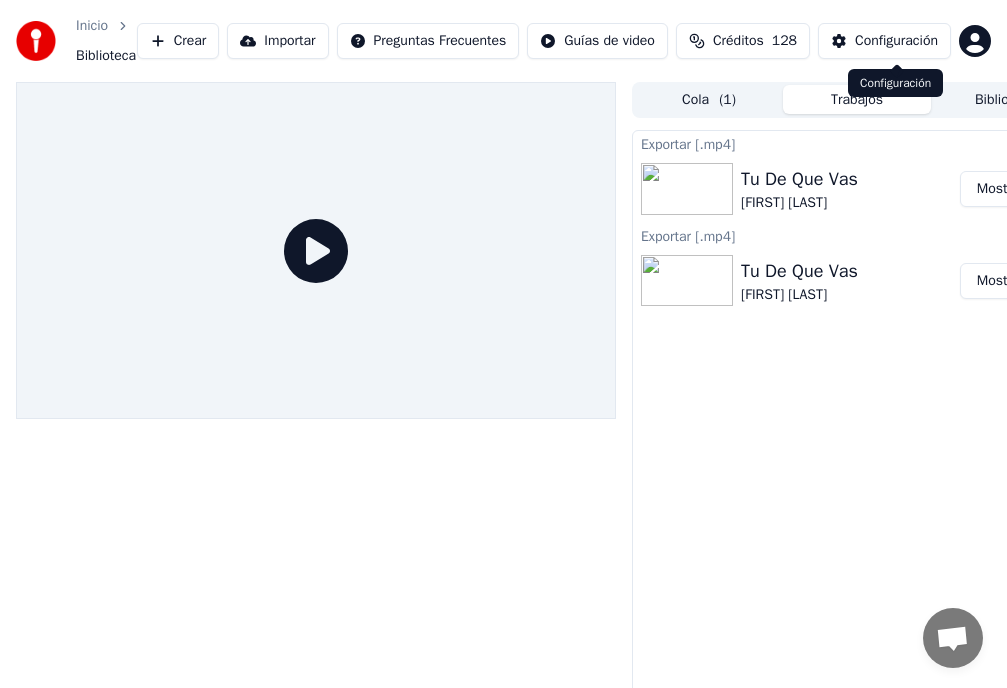 click on "Configuración" at bounding box center (896, 41) 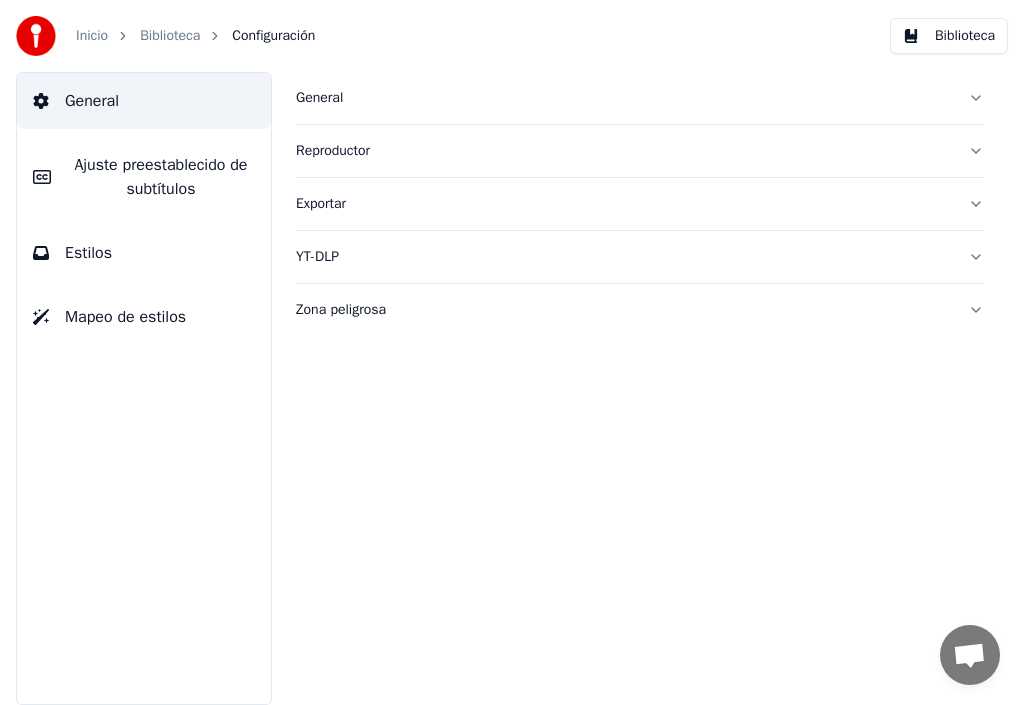 click on "Biblioteca" at bounding box center (170, 36) 